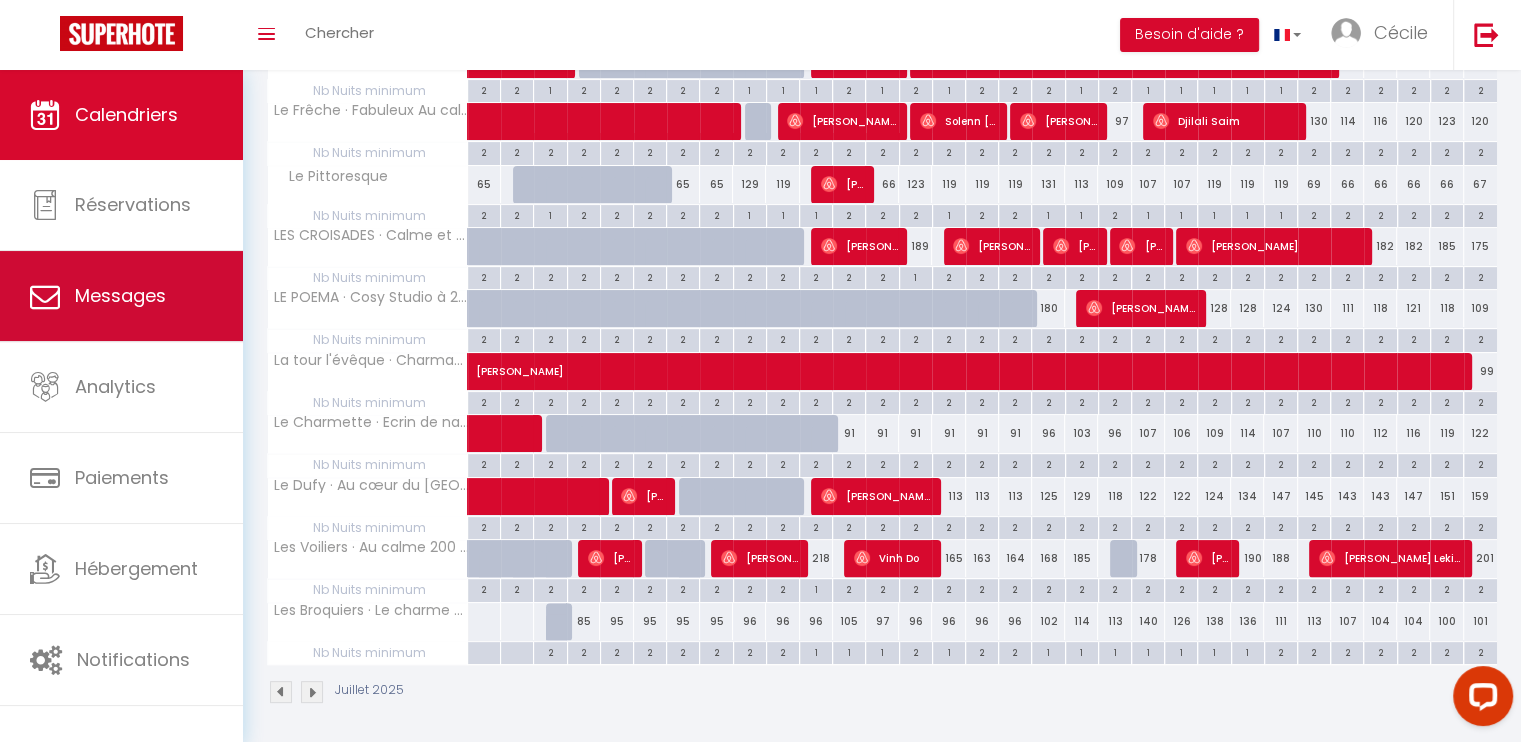 scroll, scrollTop: 0, scrollLeft: 0, axis: both 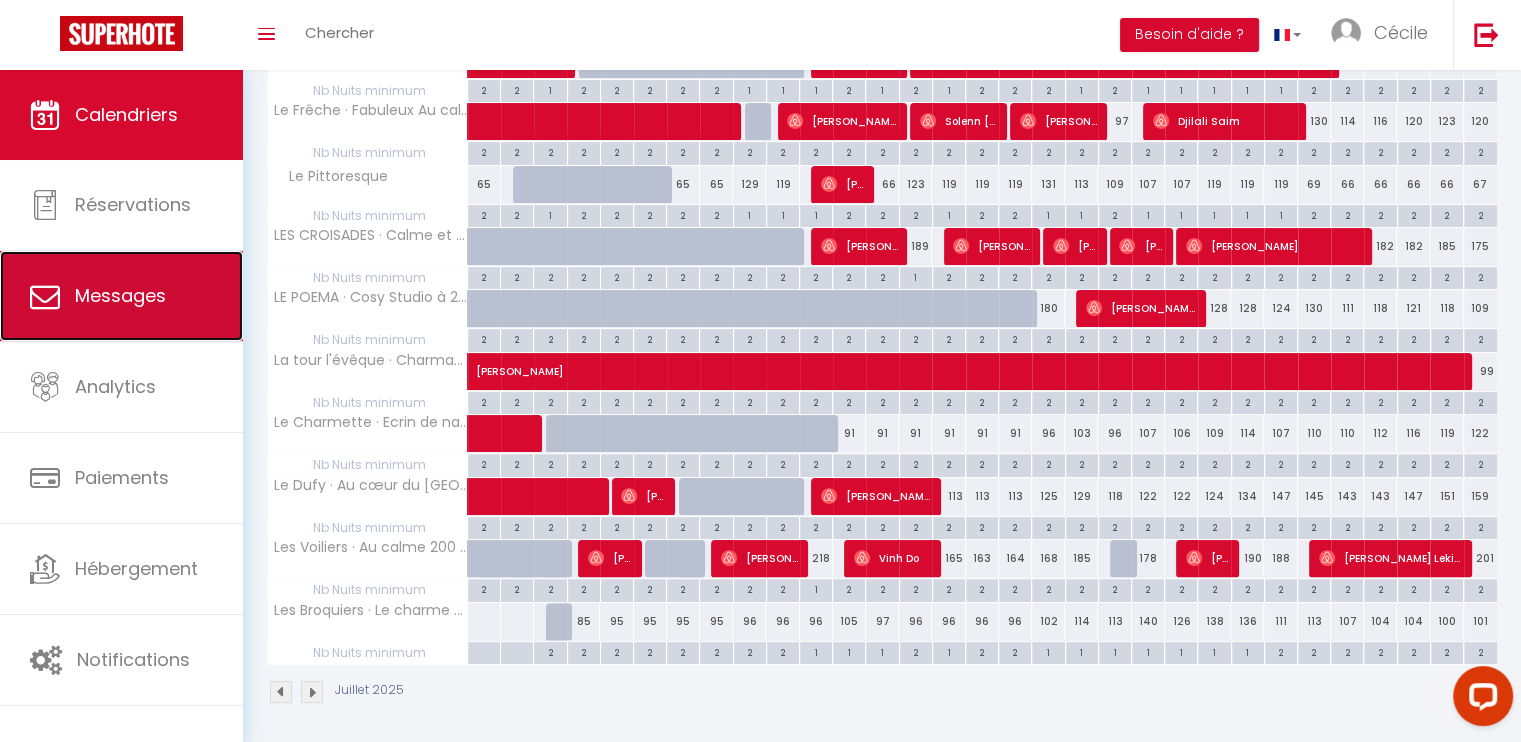 click on "Messages" at bounding box center (120, 295) 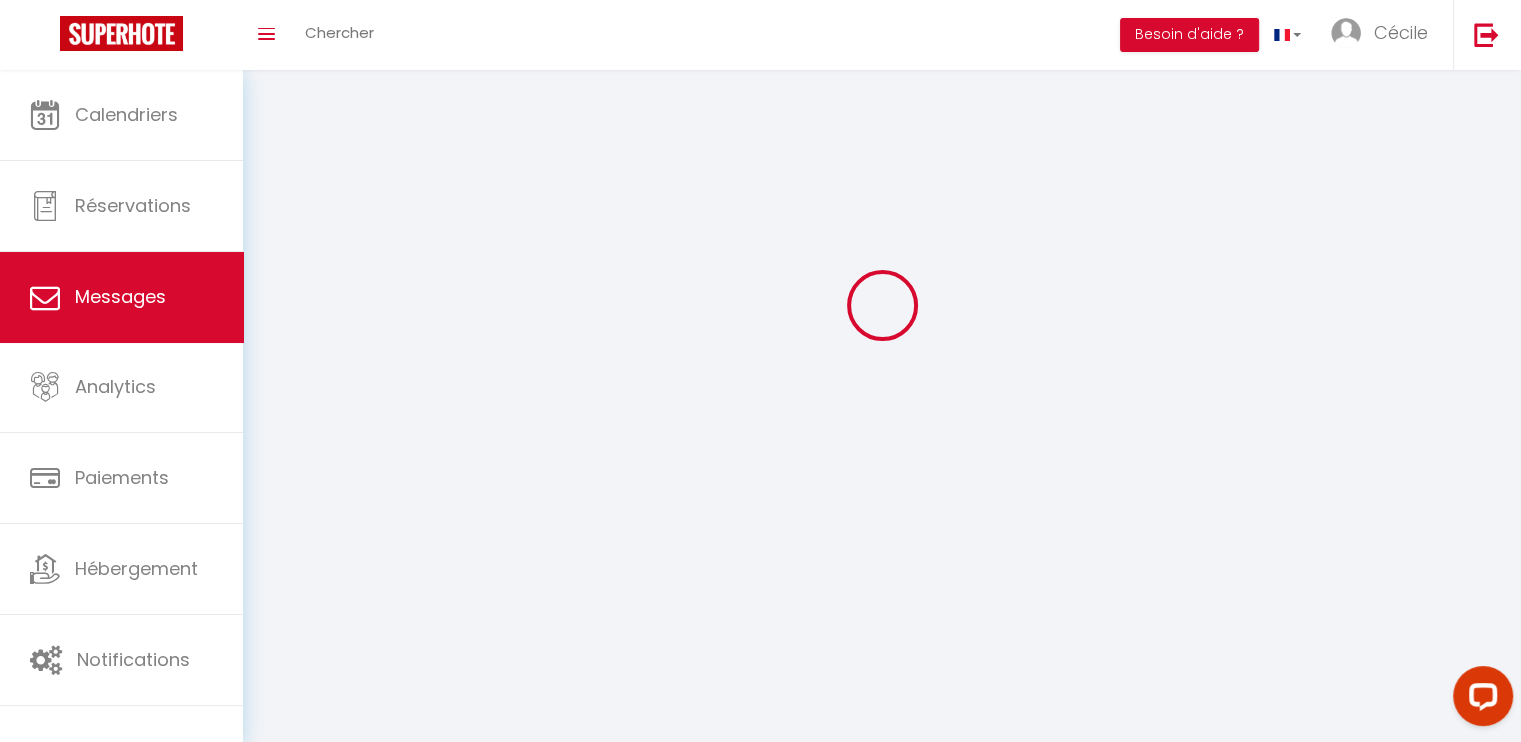 scroll, scrollTop: 0, scrollLeft: 0, axis: both 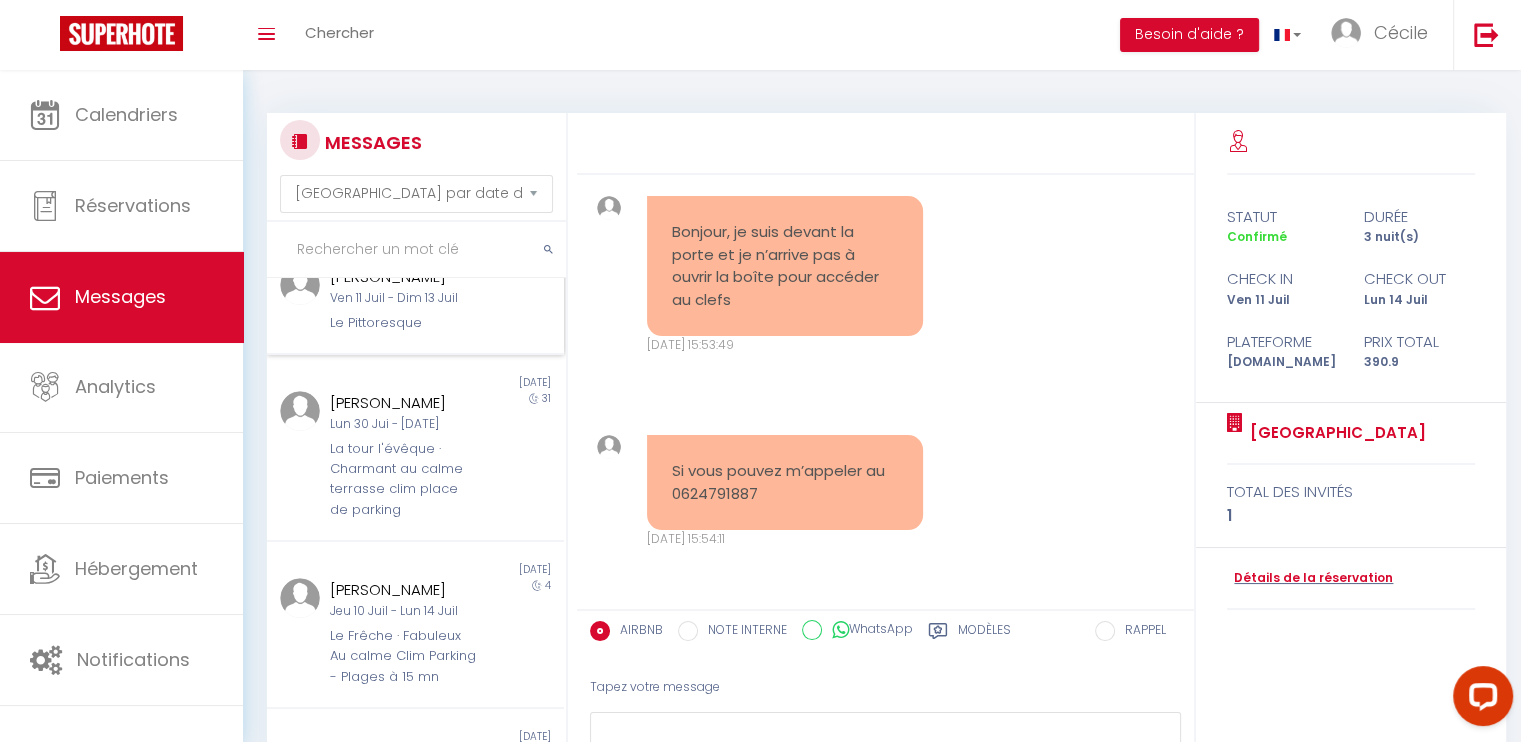 click on "Ven 11 Juil - Dim 13 Juil" at bounding box center [403, 298] 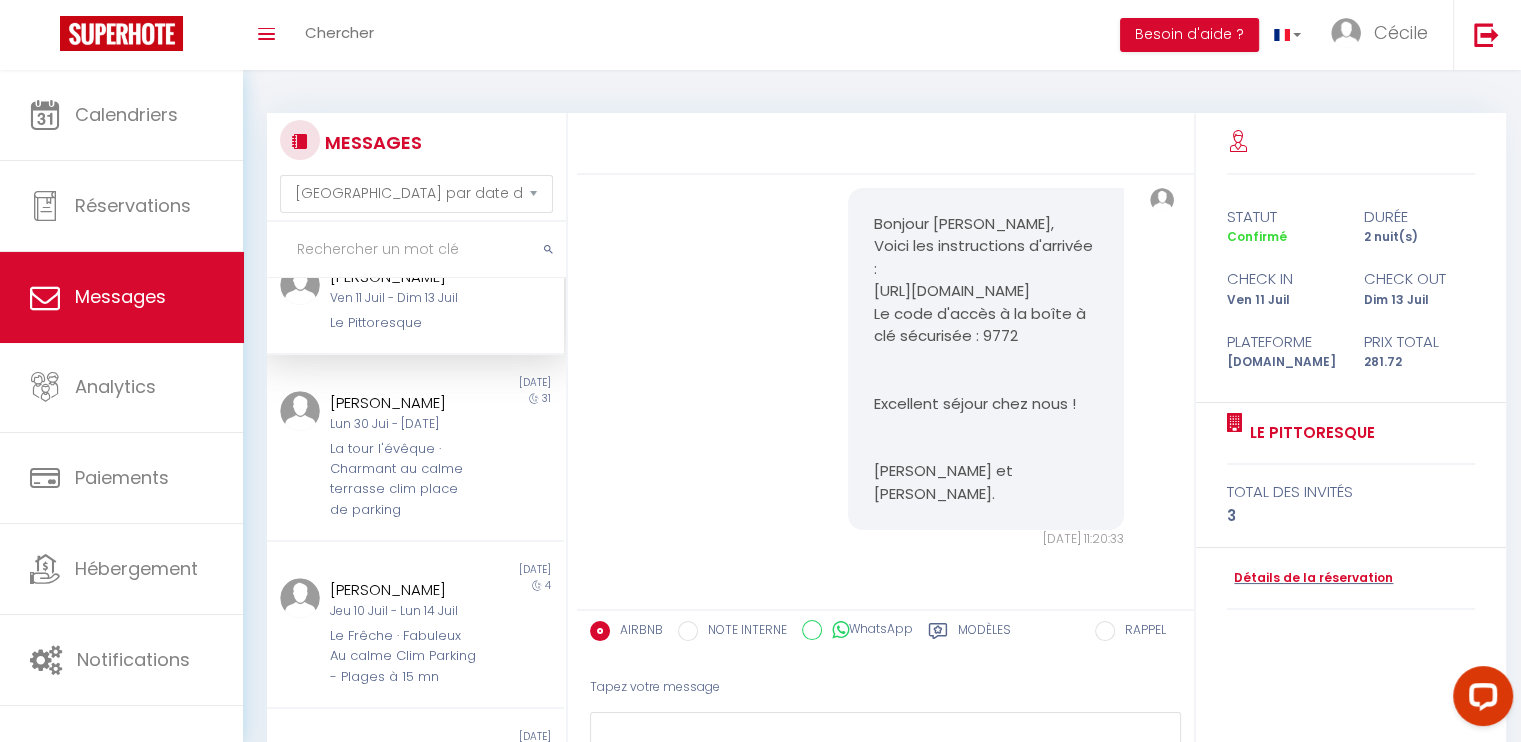 click on "Bonjour [PERSON_NAME],
Voici les instructions d'arrivée :
[URL][DOMAIN_NAME]
Le code d'accès à la boîte à clé sécurisée : 9772
Excellent séjour chez nous !
[PERSON_NAME] et [PERSON_NAME].
[DATE] 11:20:33     Note Sms     Bonjour [PERSON_NAME],
Voici les instructions d'arrivée :
[URL][DOMAIN_NAME]
Le code d'accès à la boîte à clé sécurisée : 9772
Excellent séjour chez nous !
[PERSON_NAME] et [PERSON_NAME].
[DATE] 11:20:33" at bounding box center [886, 368] 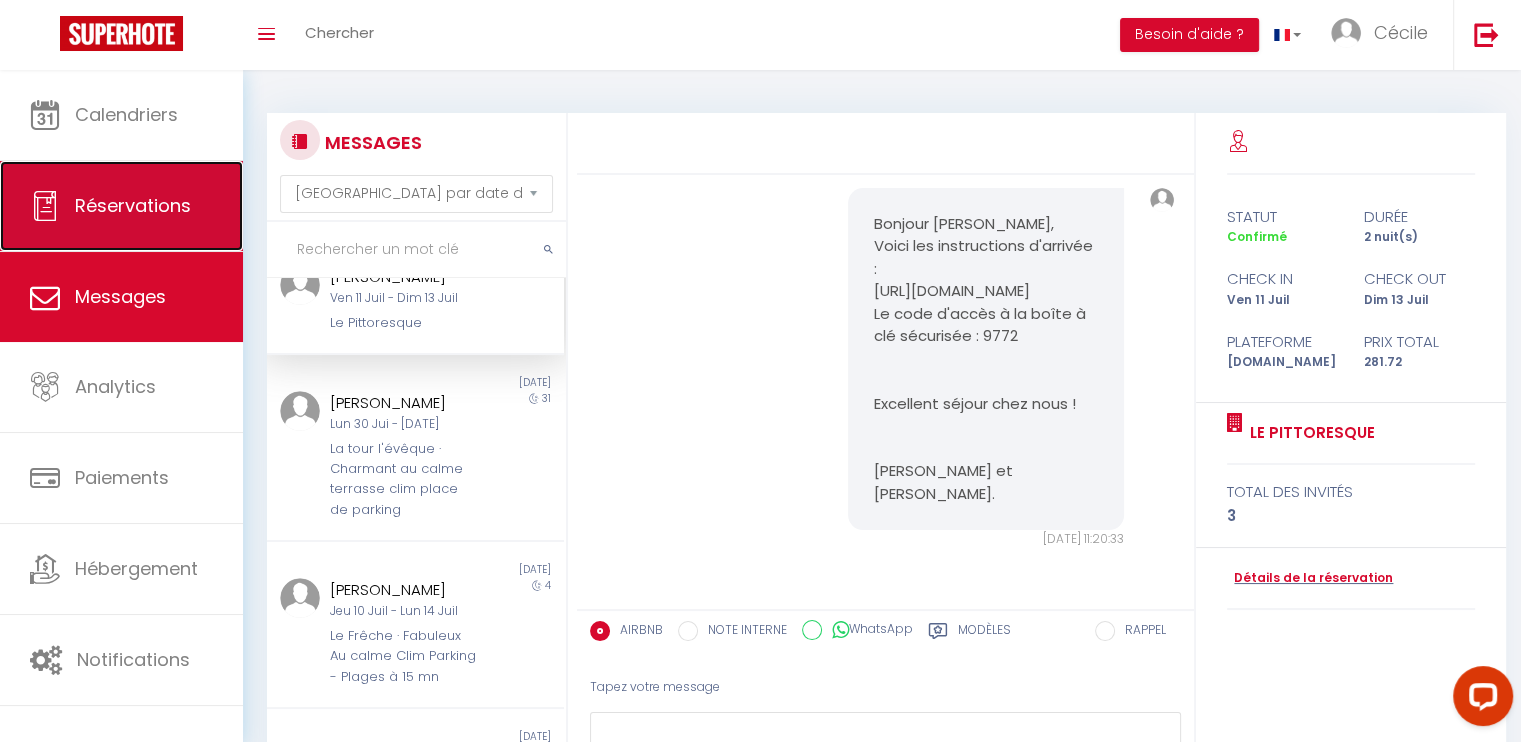 click on "Réservations" at bounding box center [133, 205] 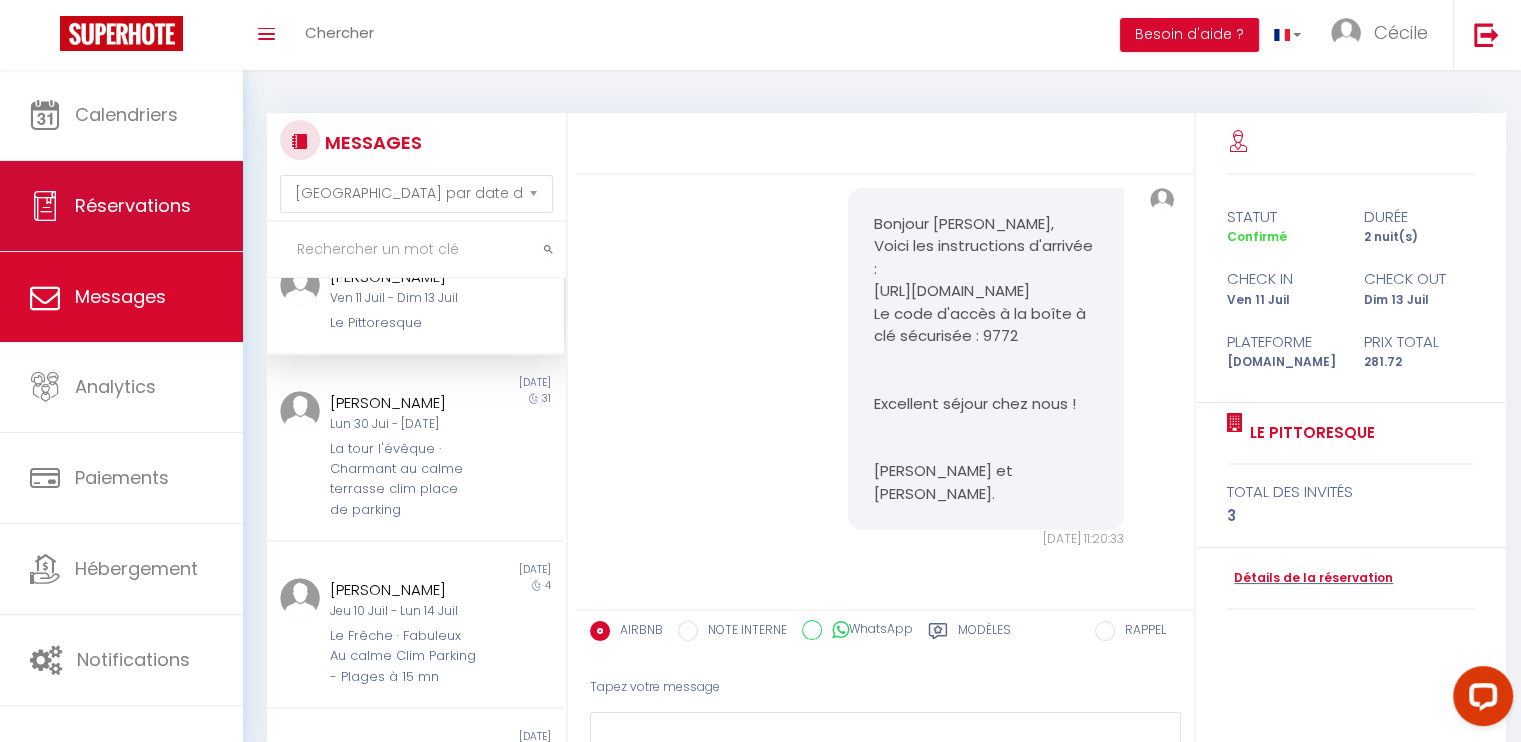 select on "not_cancelled" 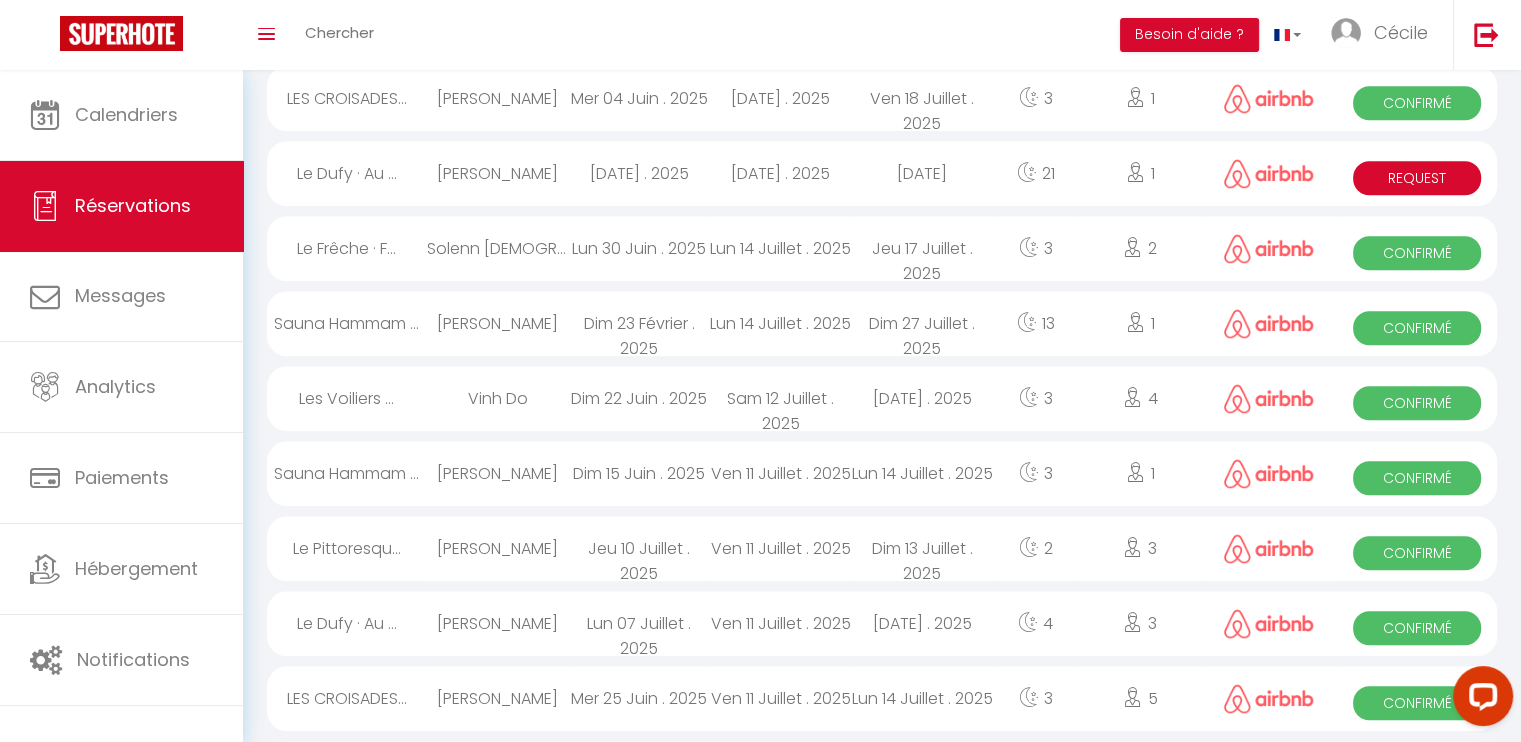 scroll, scrollTop: 1652, scrollLeft: 0, axis: vertical 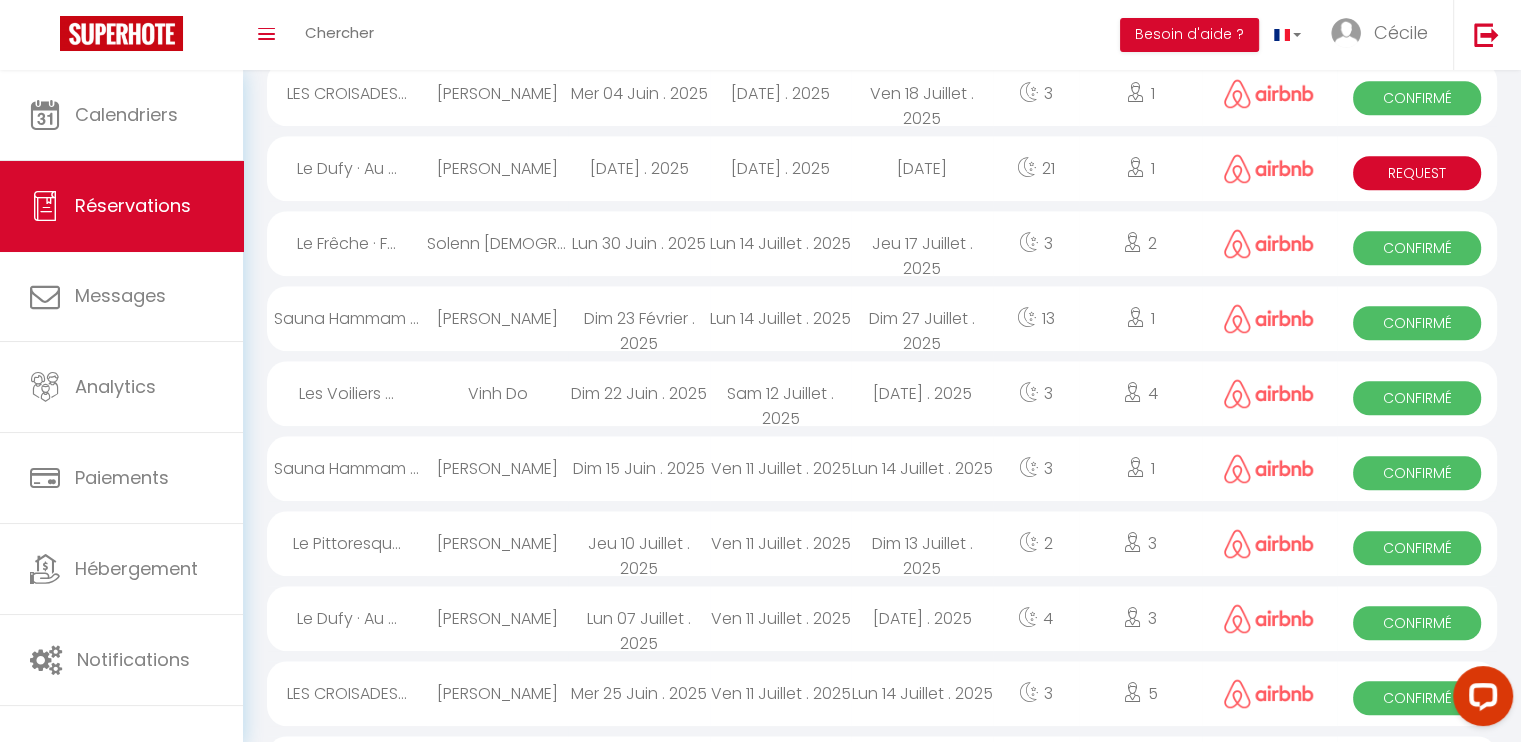click on "[PERSON_NAME]" at bounding box center (497, 543) 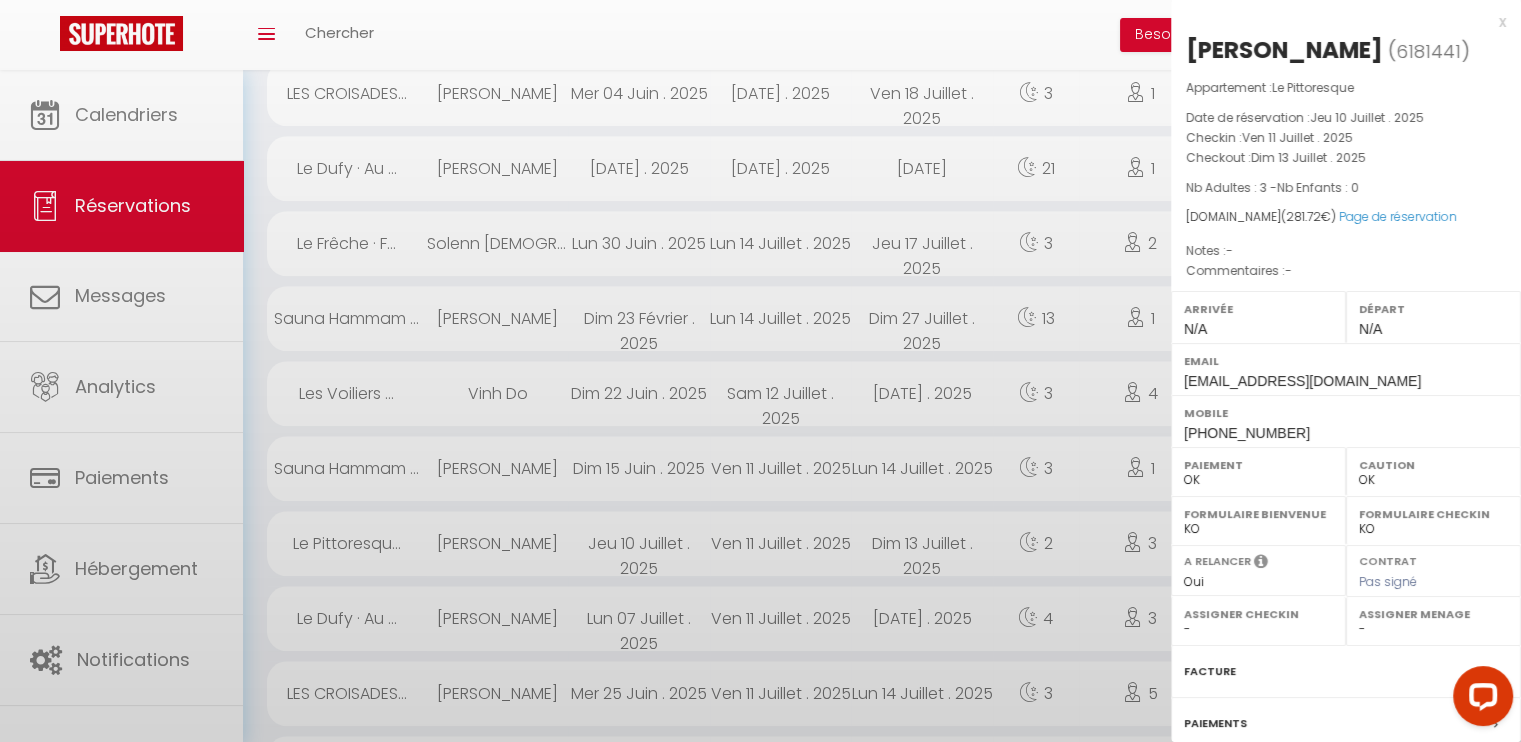 select on "44162" 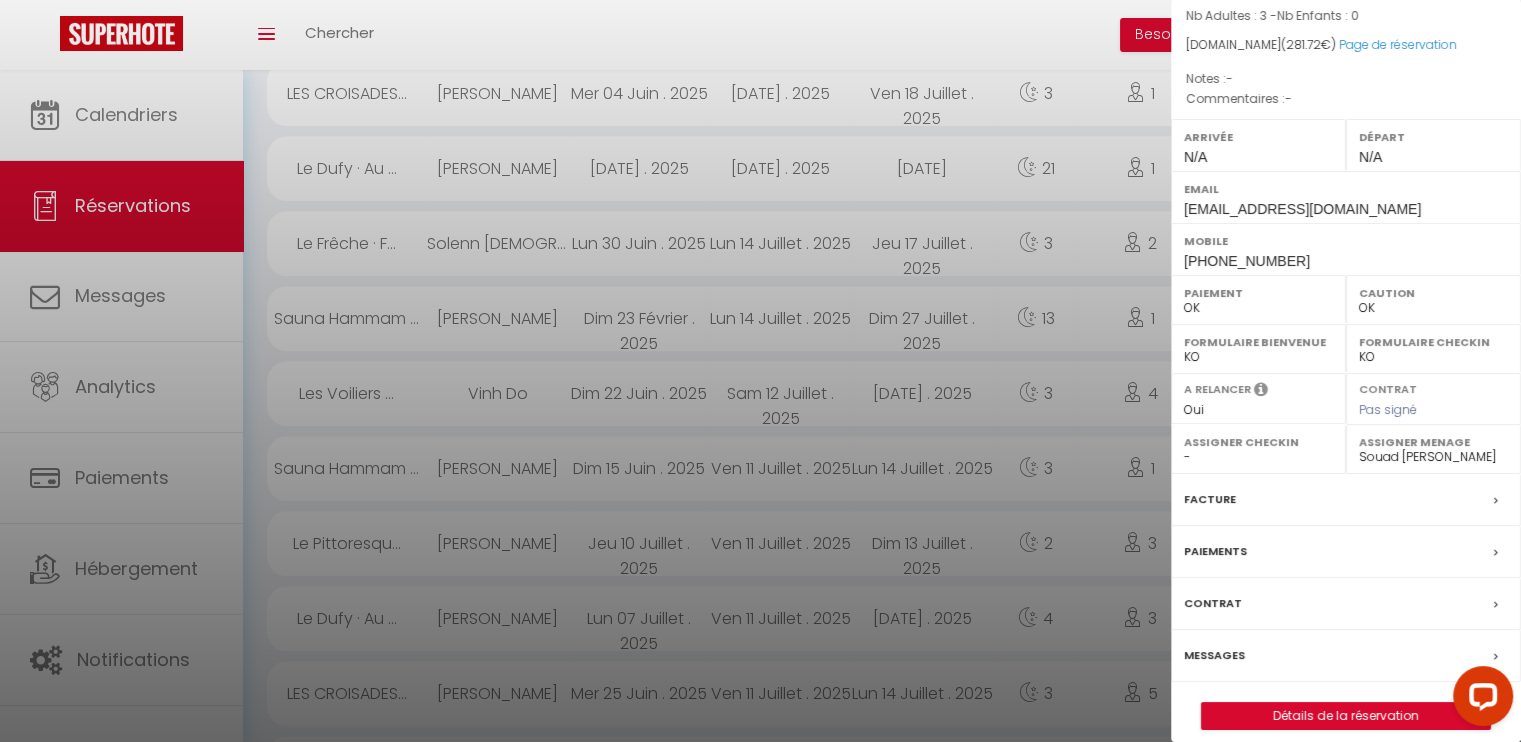 scroll, scrollTop: 183, scrollLeft: 0, axis: vertical 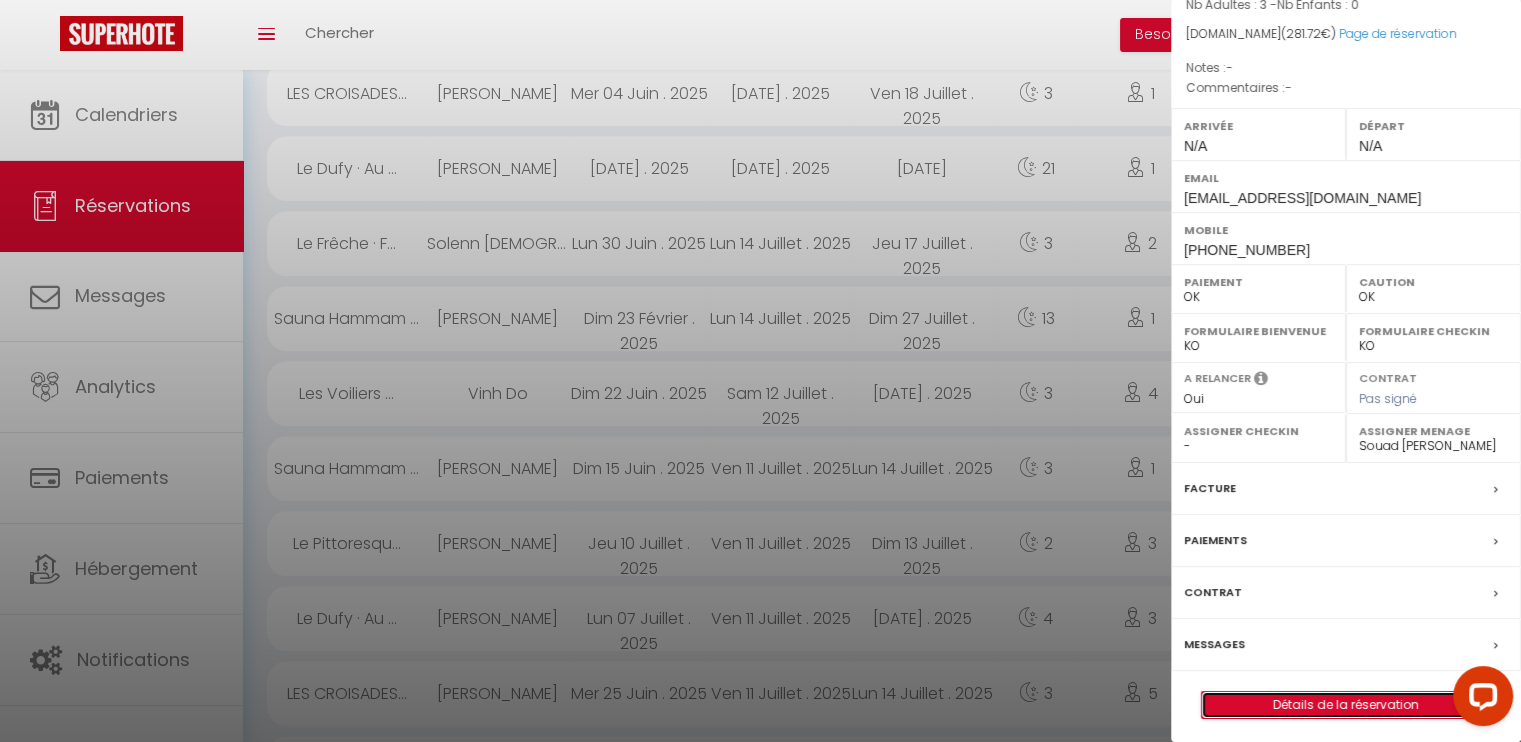 click on "Détails de la réservation" at bounding box center [1346, 705] 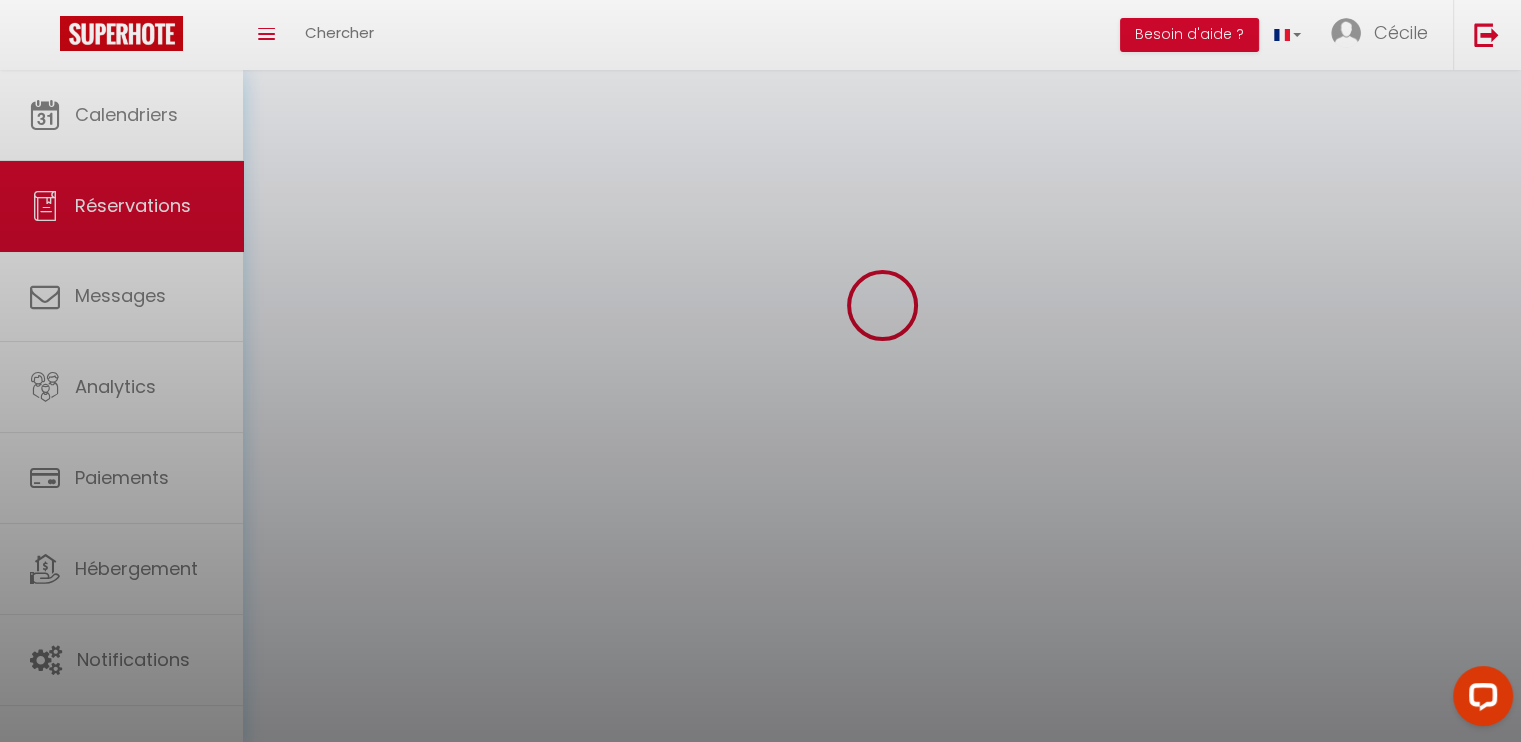 scroll, scrollTop: 0, scrollLeft: 0, axis: both 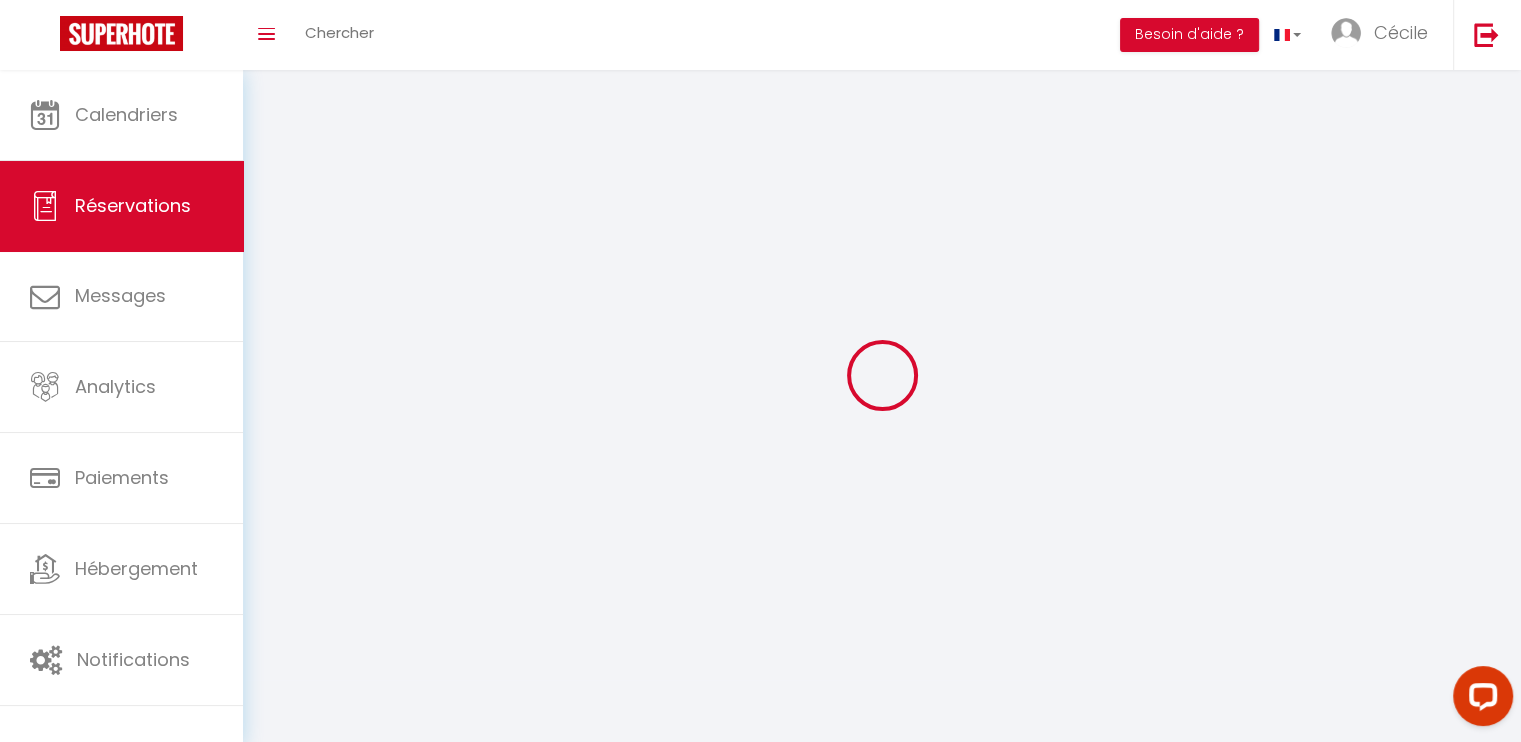 type on "[PERSON_NAME]" 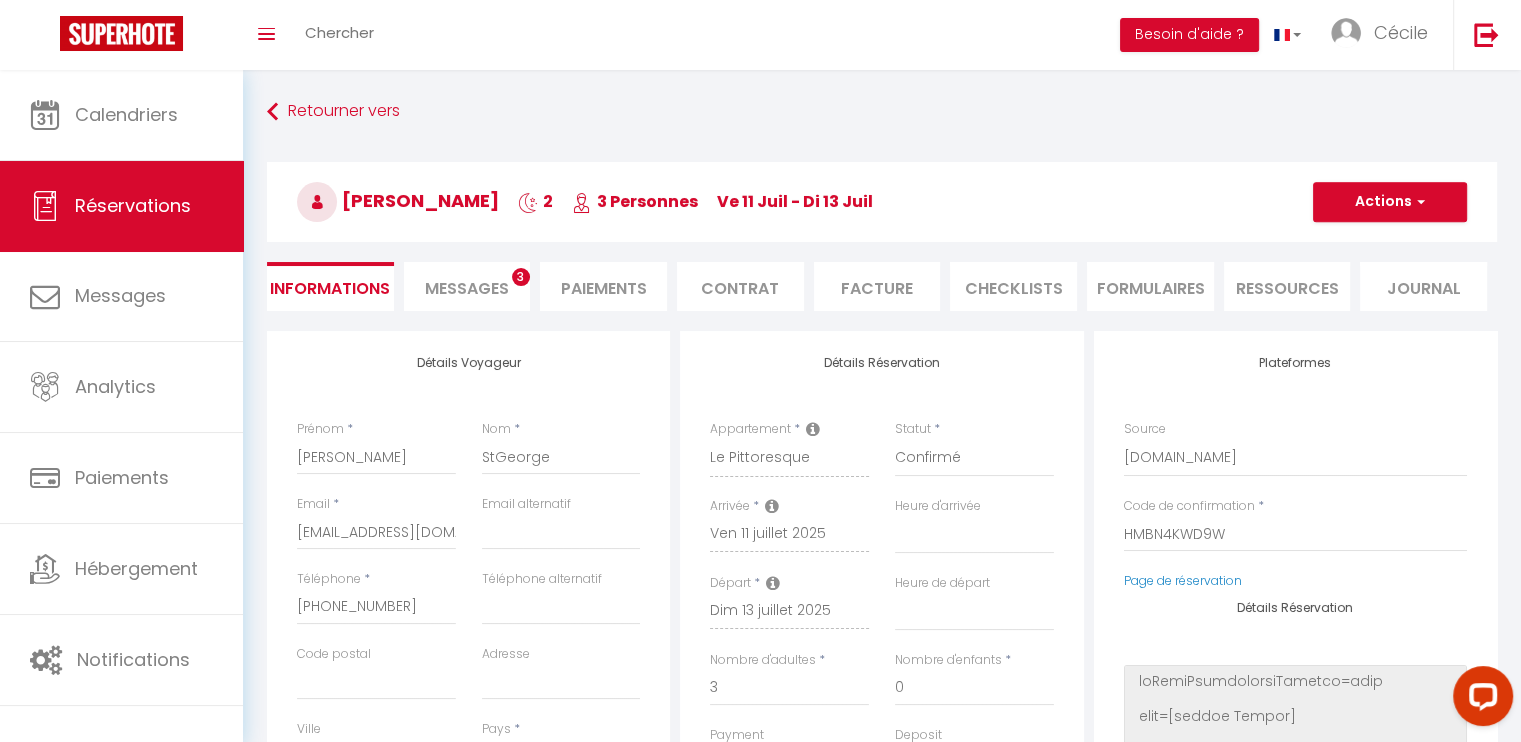 select 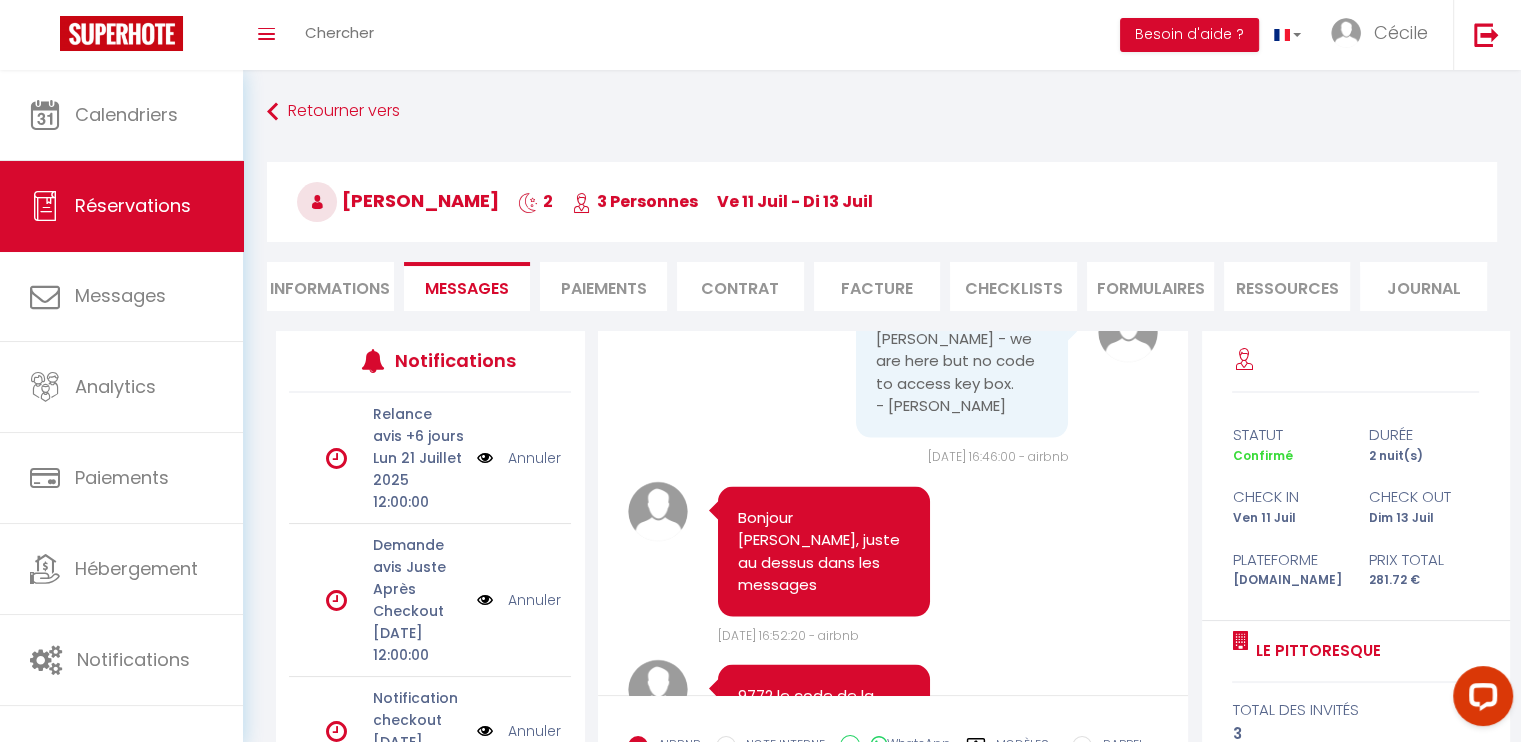 scroll, scrollTop: 4583, scrollLeft: 0, axis: vertical 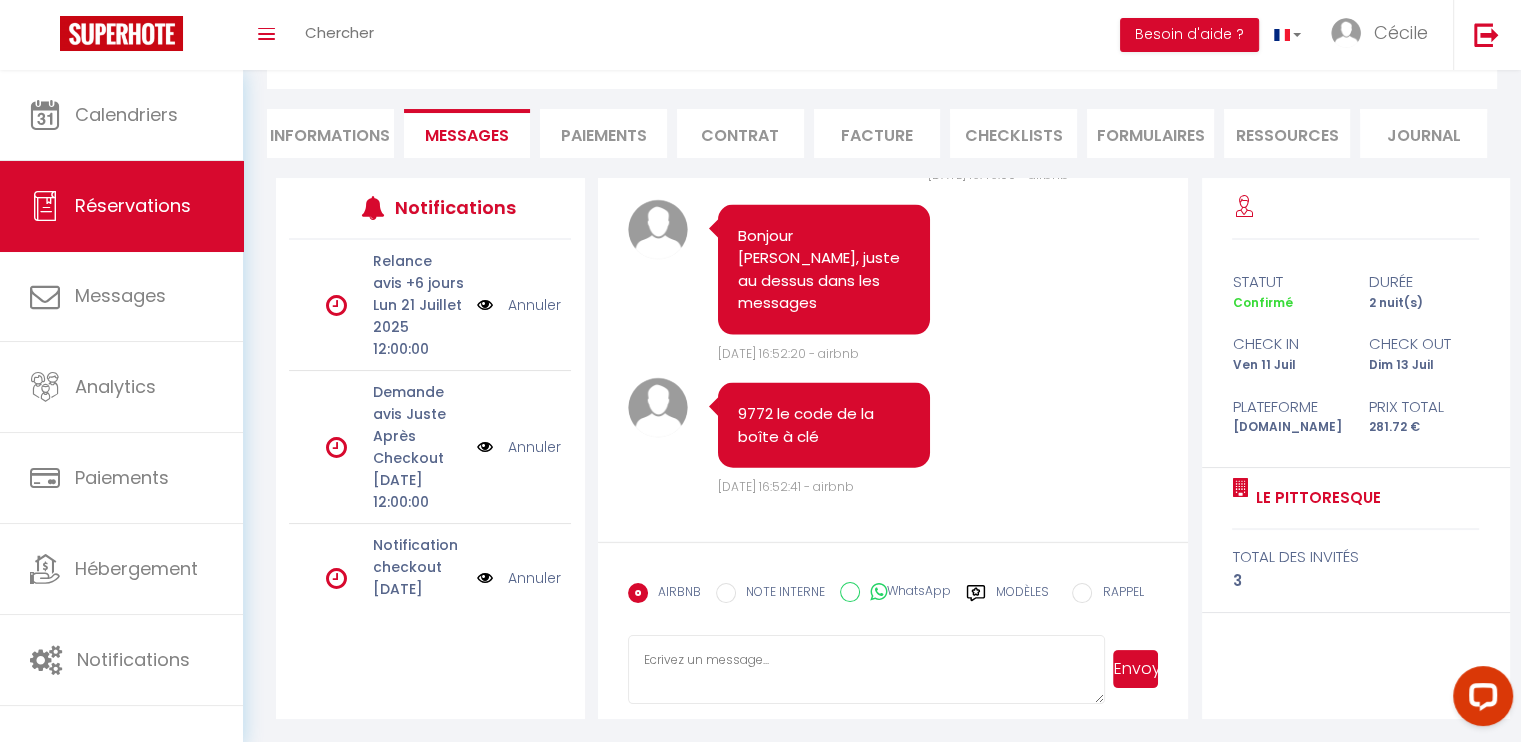 click on "Messages" at bounding box center (467, 135) 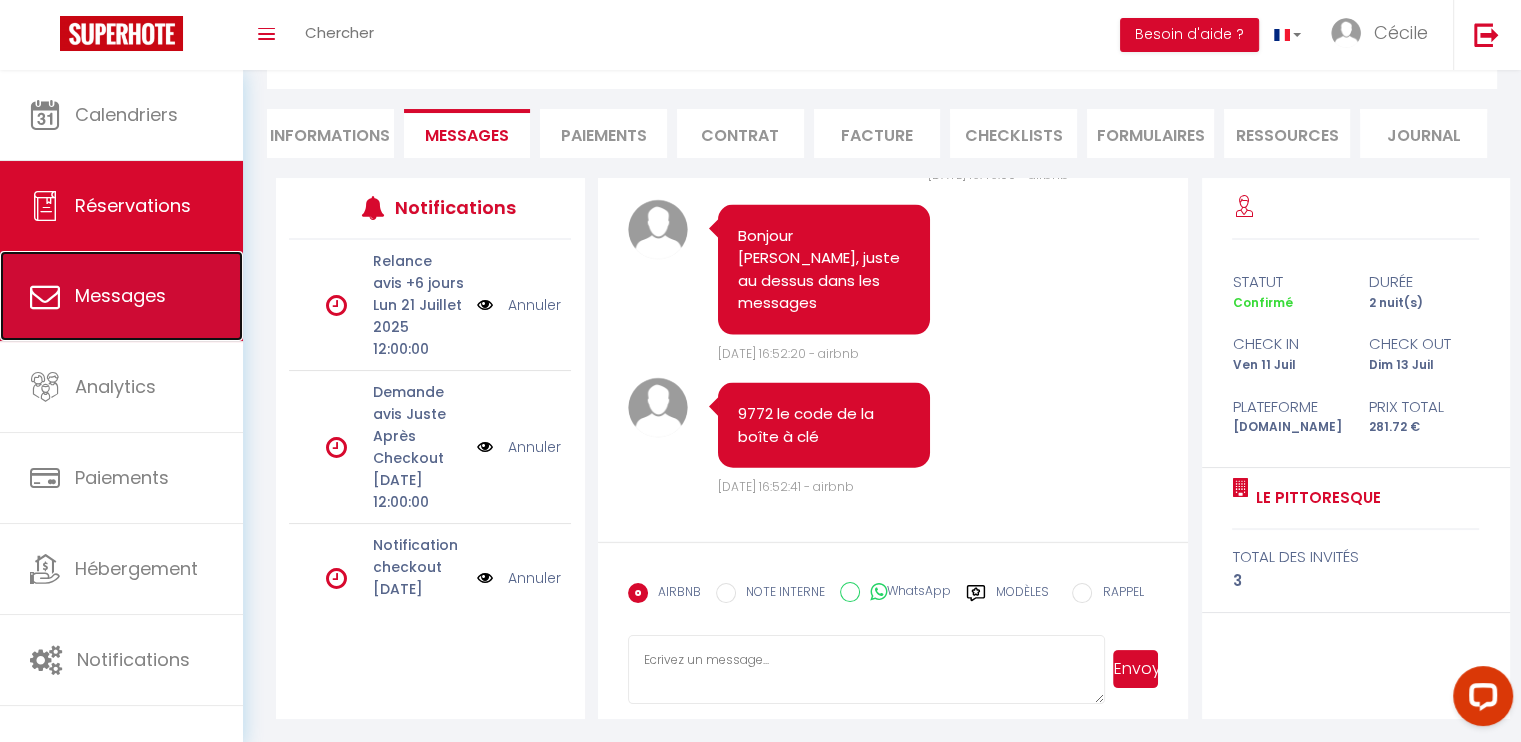 click on "Messages" at bounding box center (120, 295) 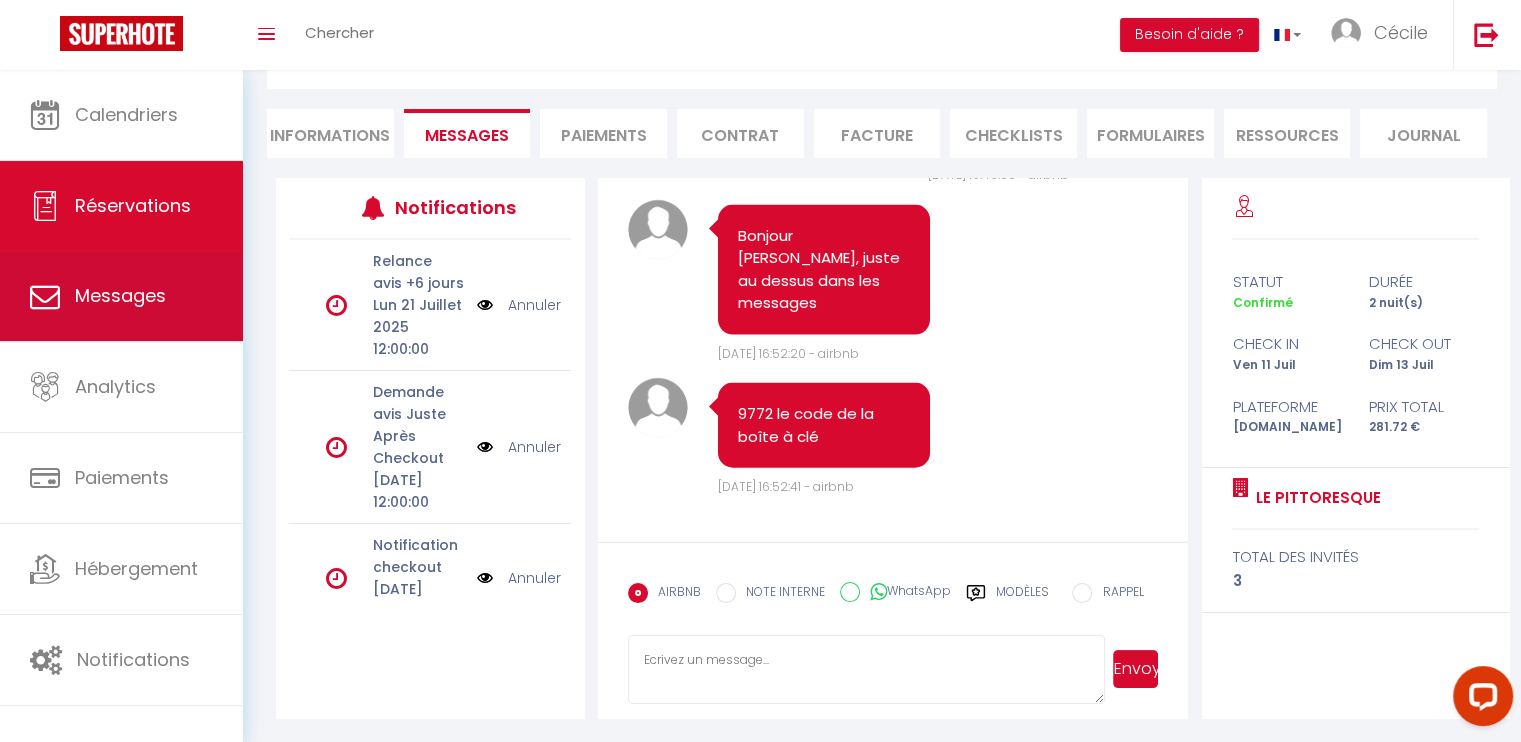 select on "message" 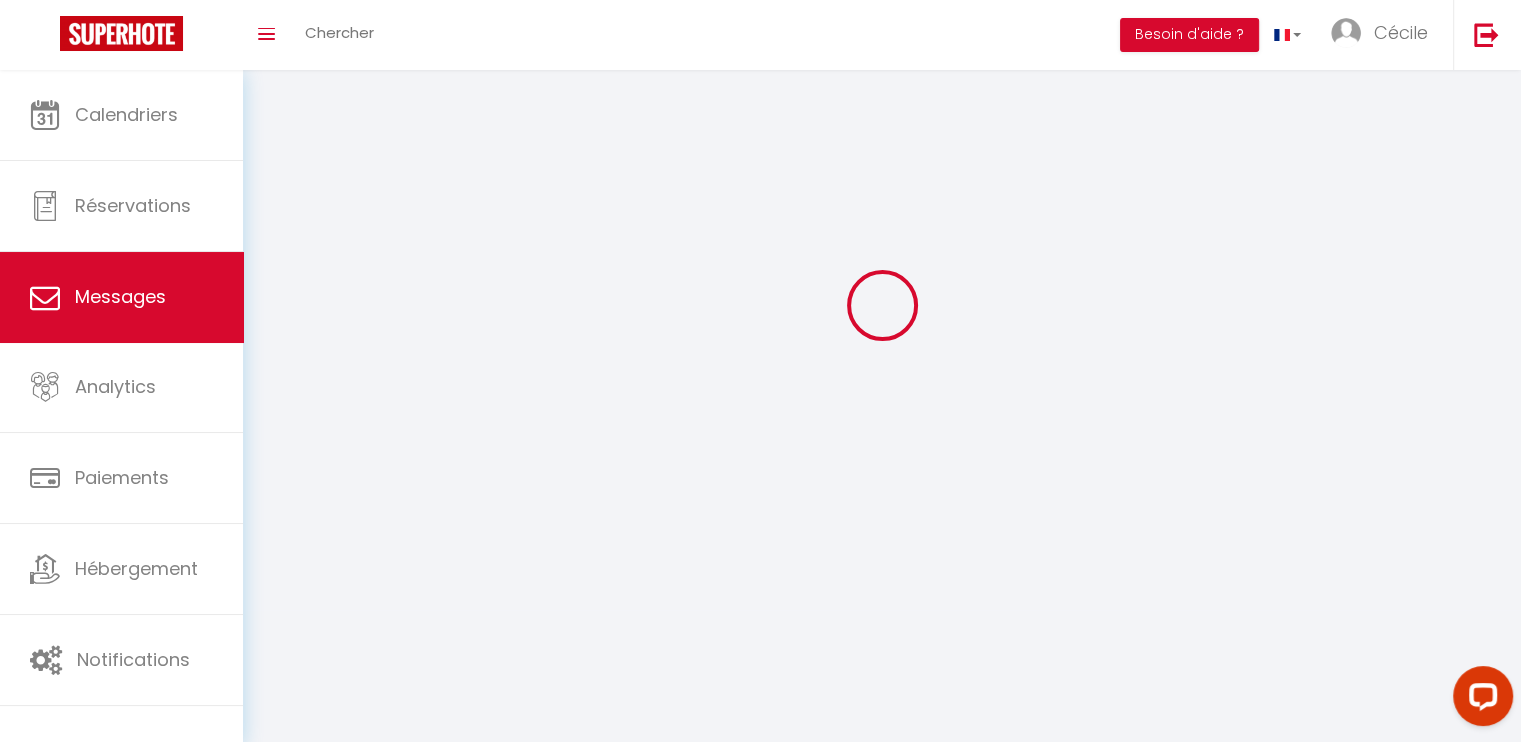 scroll, scrollTop: 0, scrollLeft: 0, axis: both 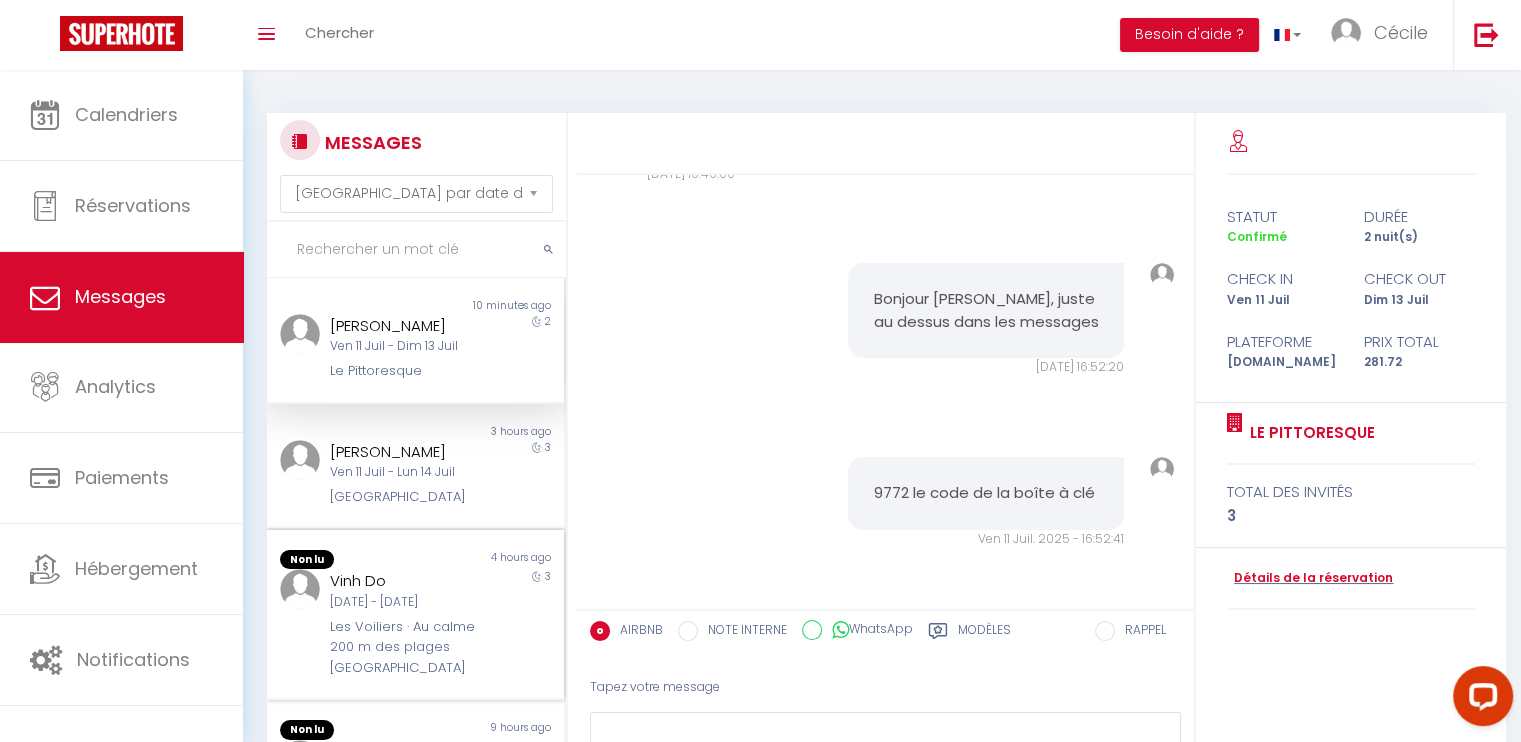 click on "Vinh Do" at bounding box center (403, 581) 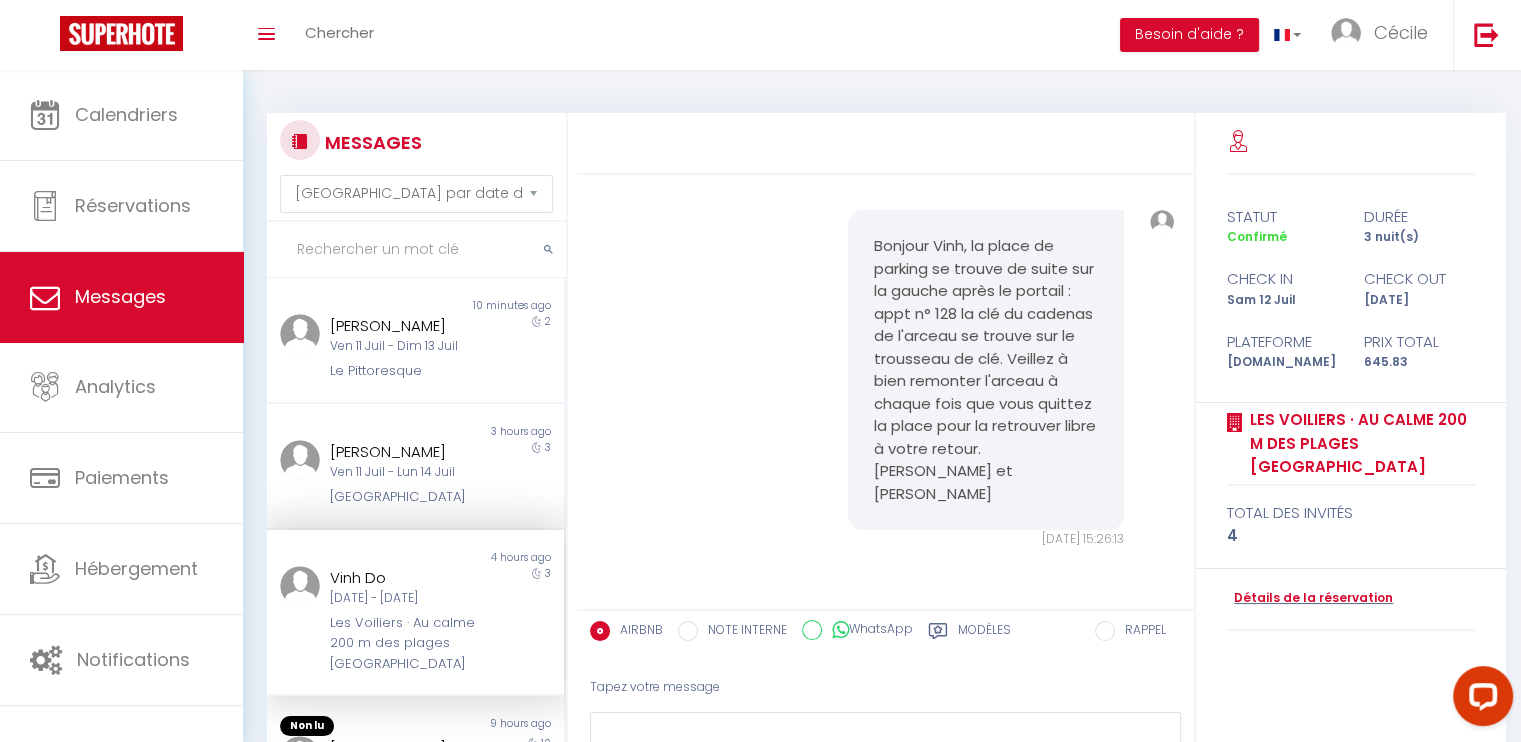 scroll, scrollTop: 6179, scrollLeft: 0, axis: vertical 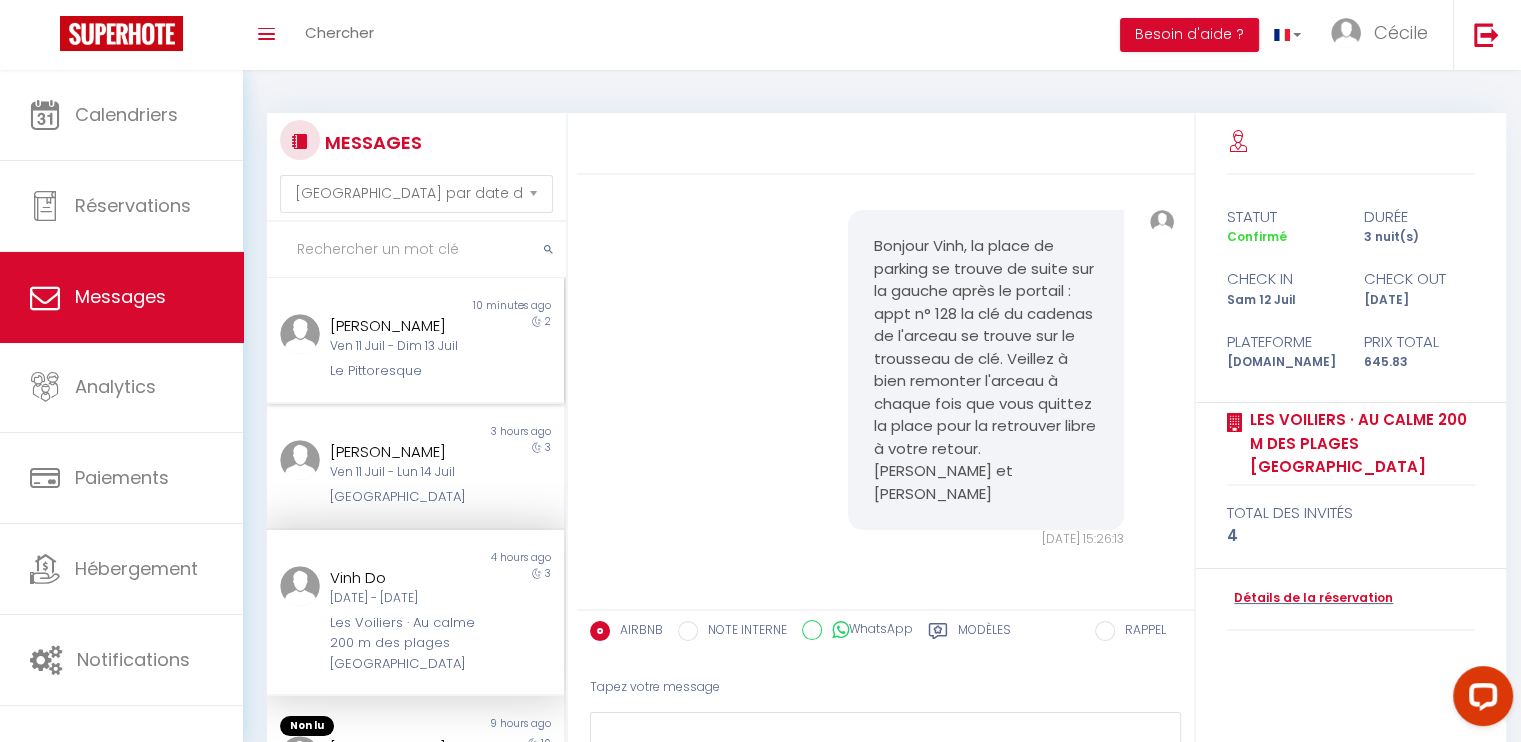 click on "[PERSON_NAME]" at bounding box center [403, 326] 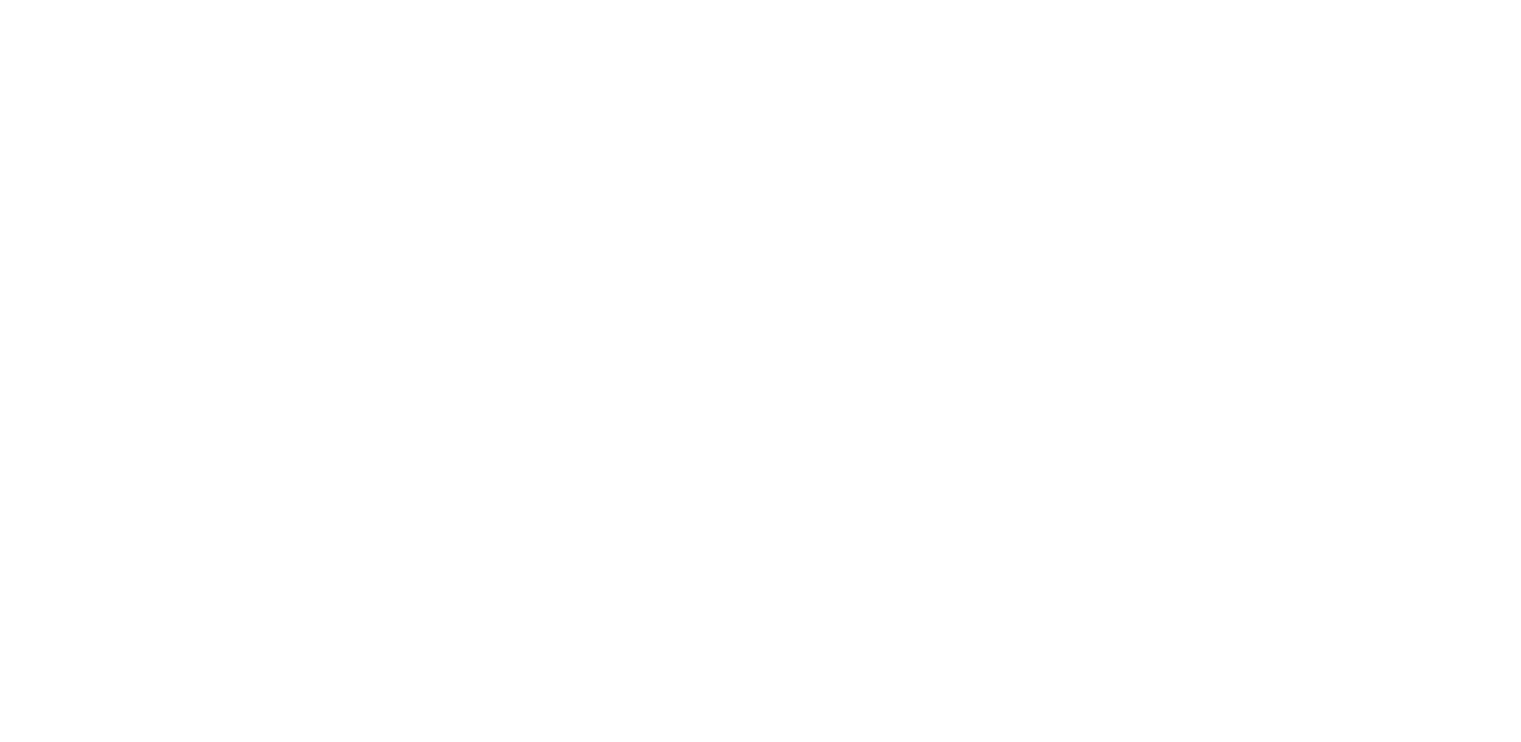 scroll, scrollTop: 0, scrollLeft: 0, axis: both 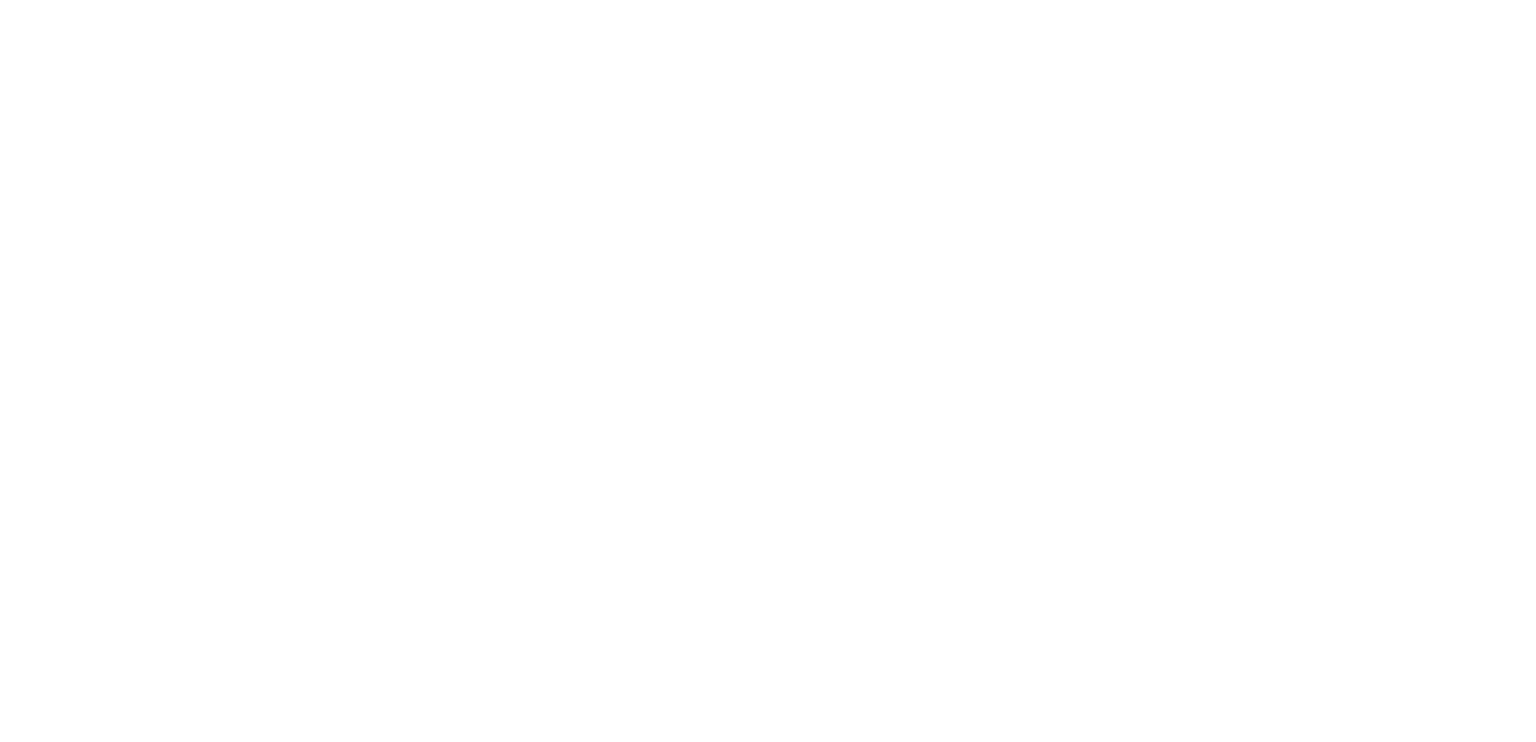 select on "message" 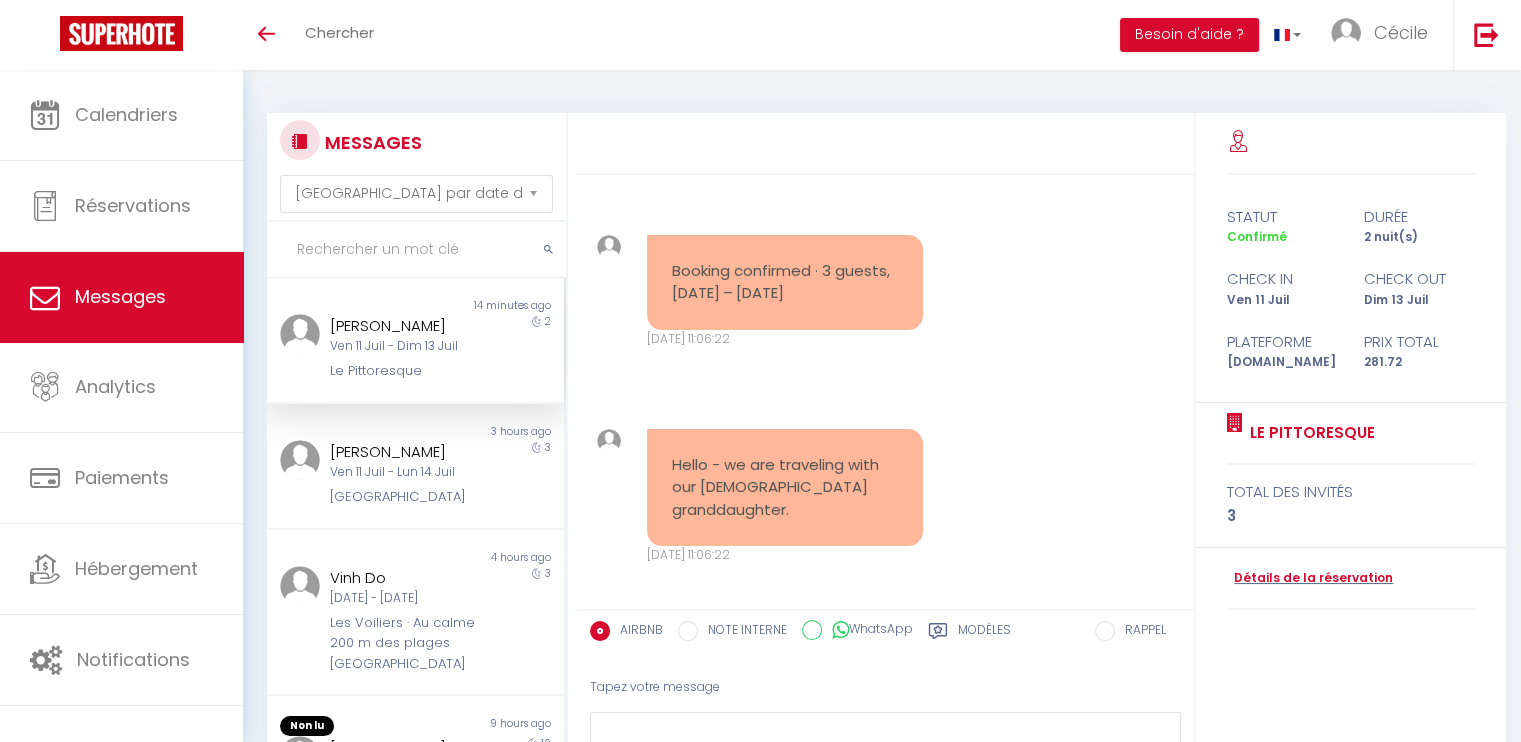 scroll, scrollTop: 4392, scrollLeft: 0, axis: vertical 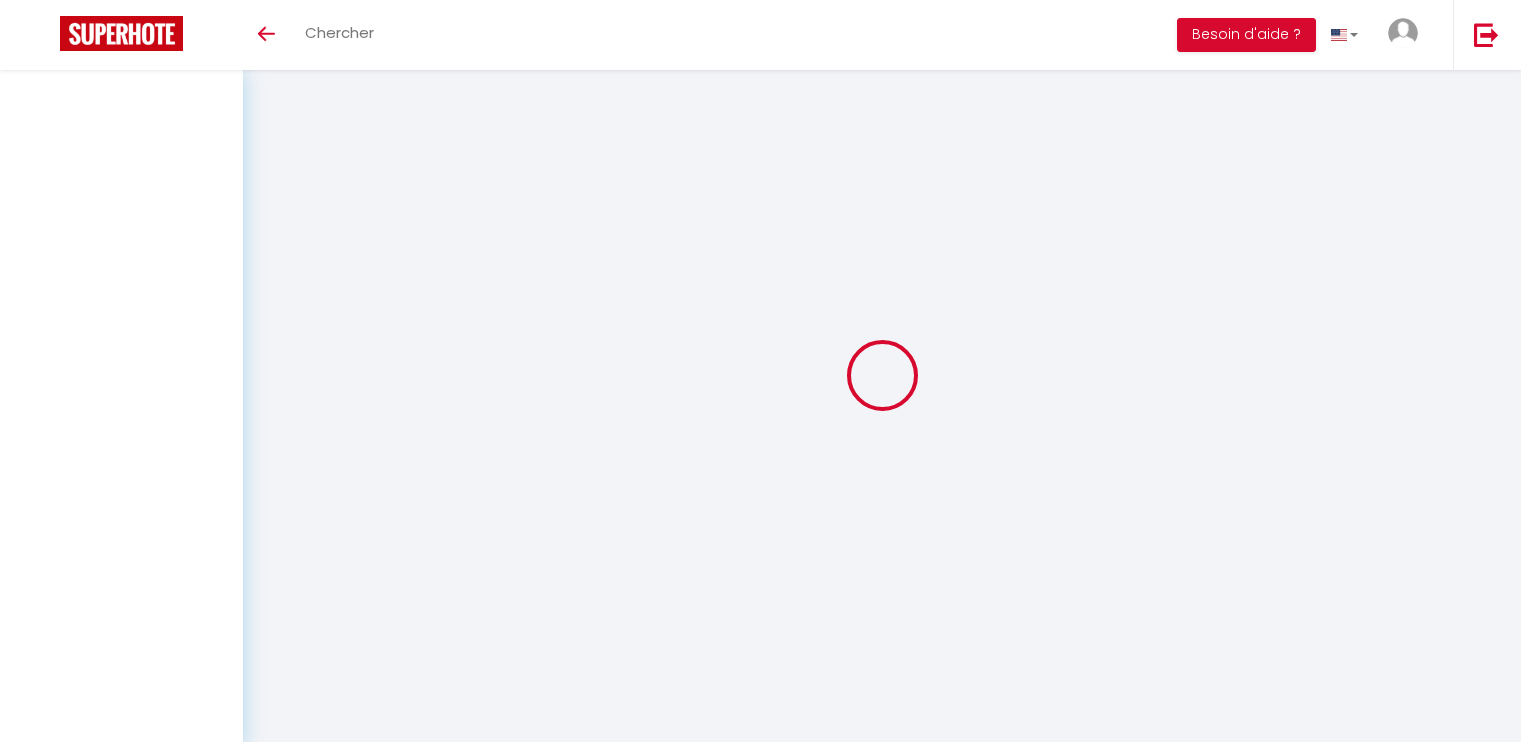 select on "message" 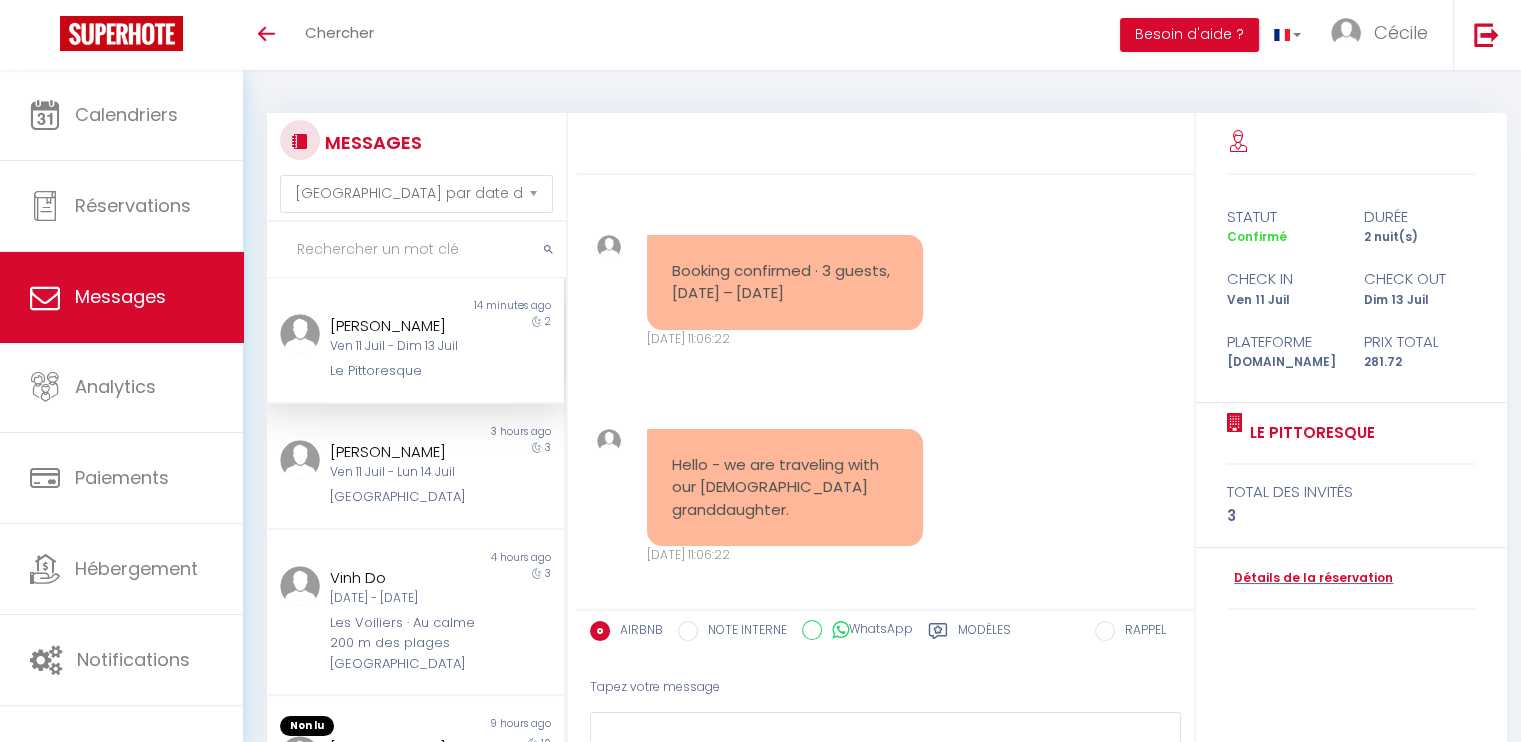 scroll, scrollTop: 4392, scrollLeft: 0, axis: vertical 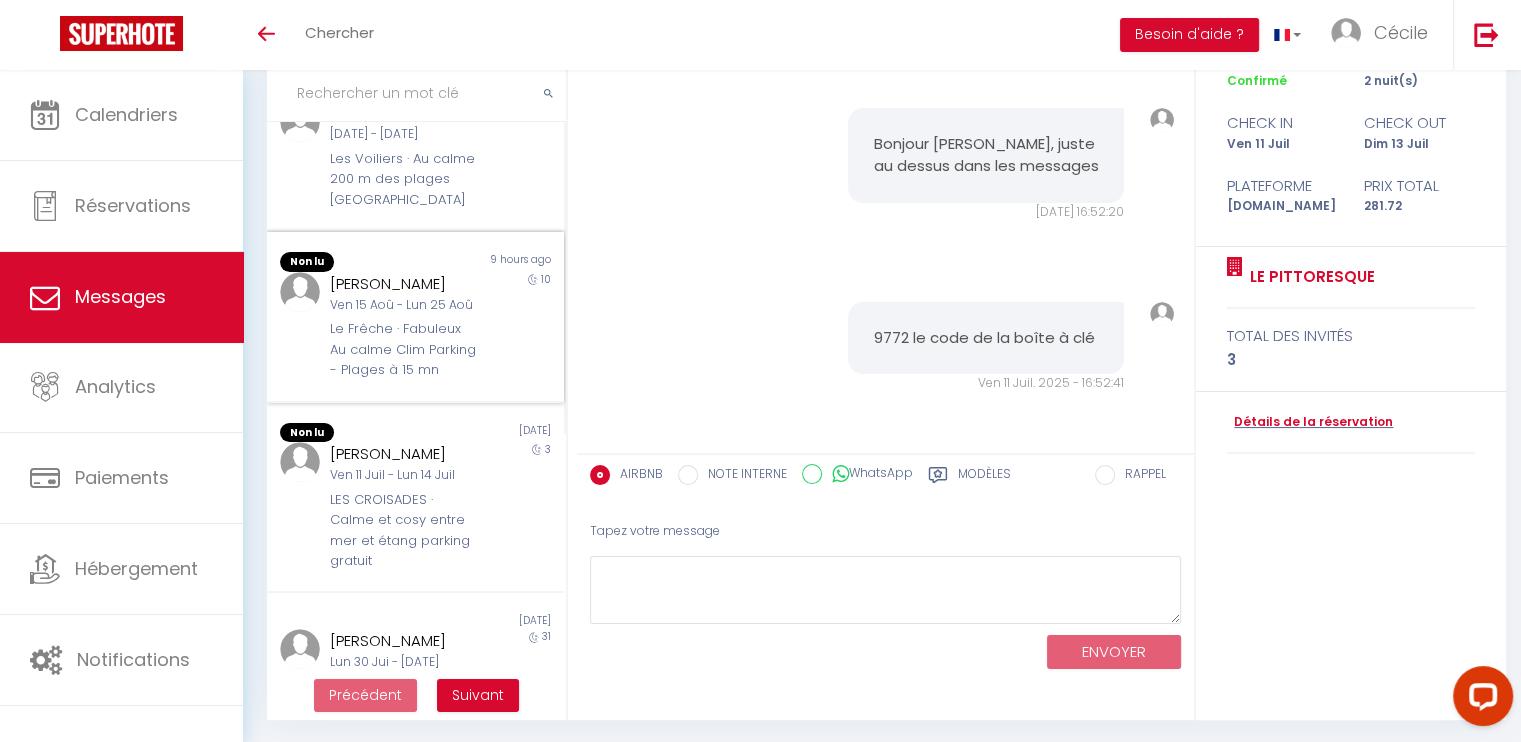 click on "[PERSON_NAME]" at bounding box center (403, 284) 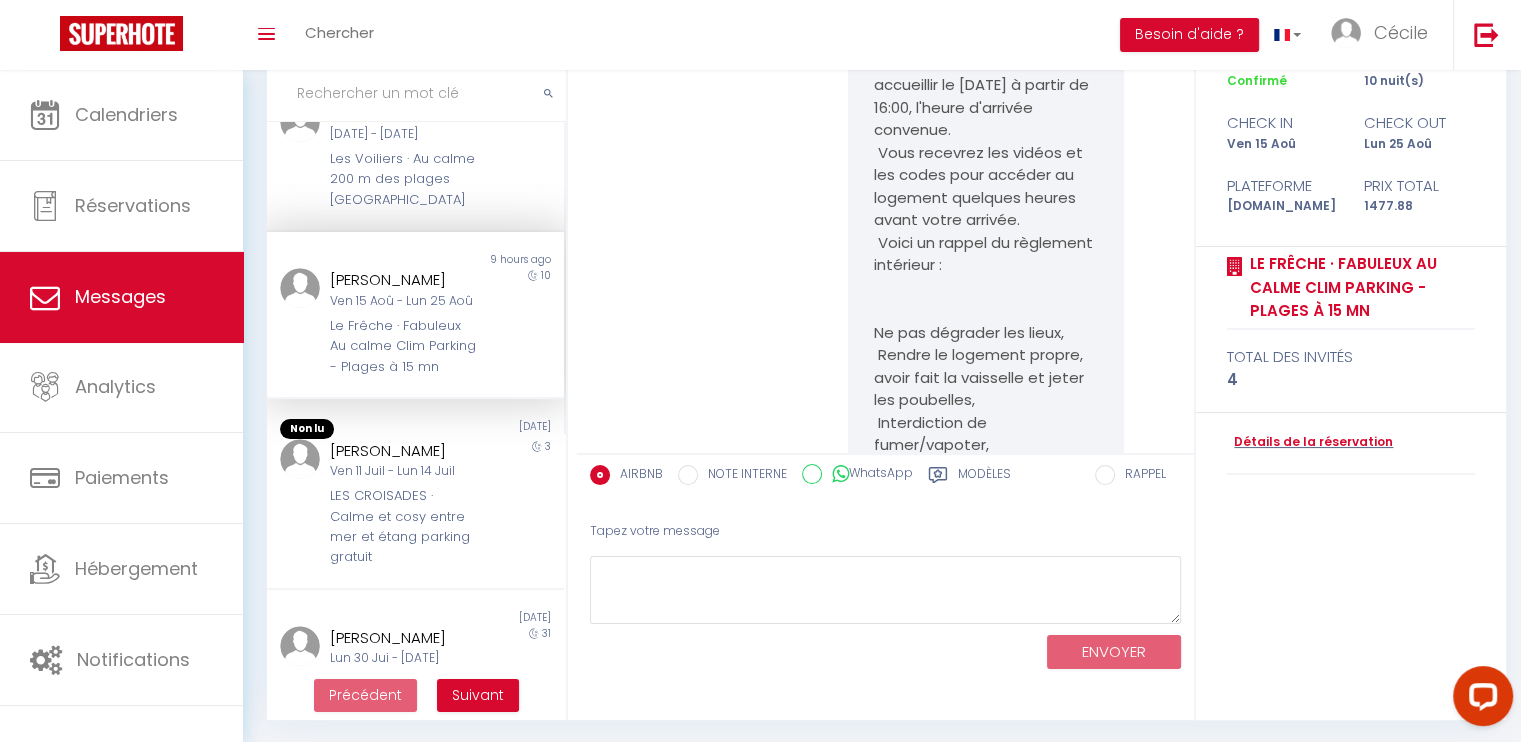 scroll, scrollTop: 3992, scrollLeft: 0, axis: vertical 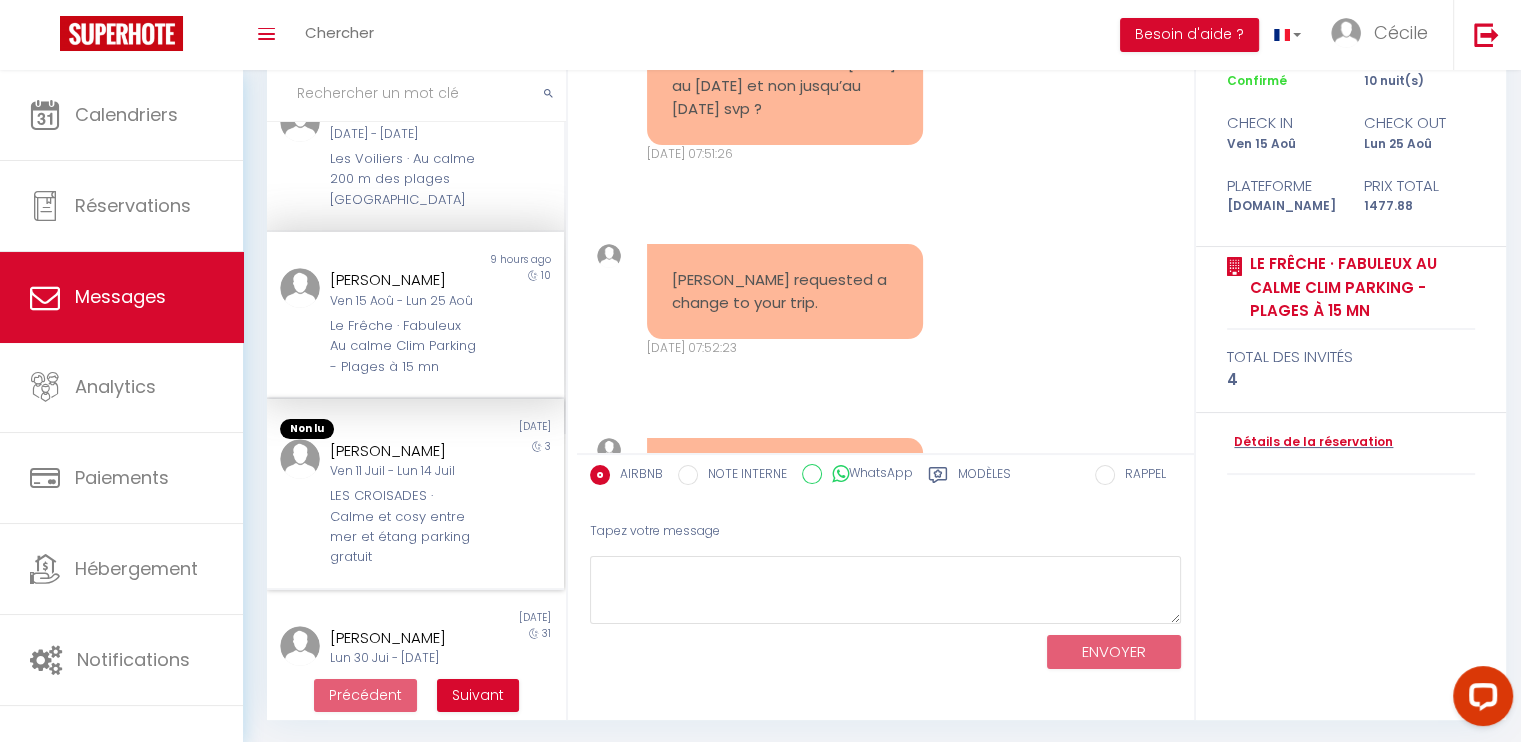 click on "Non lu
1 day ago
Virginie Mayet   Ven 11 Juil - Lun 14 Juil   LES CROISADES · Calme et cosy entre mer et étang parking gratuit     3" at bounding box center [415, 494] 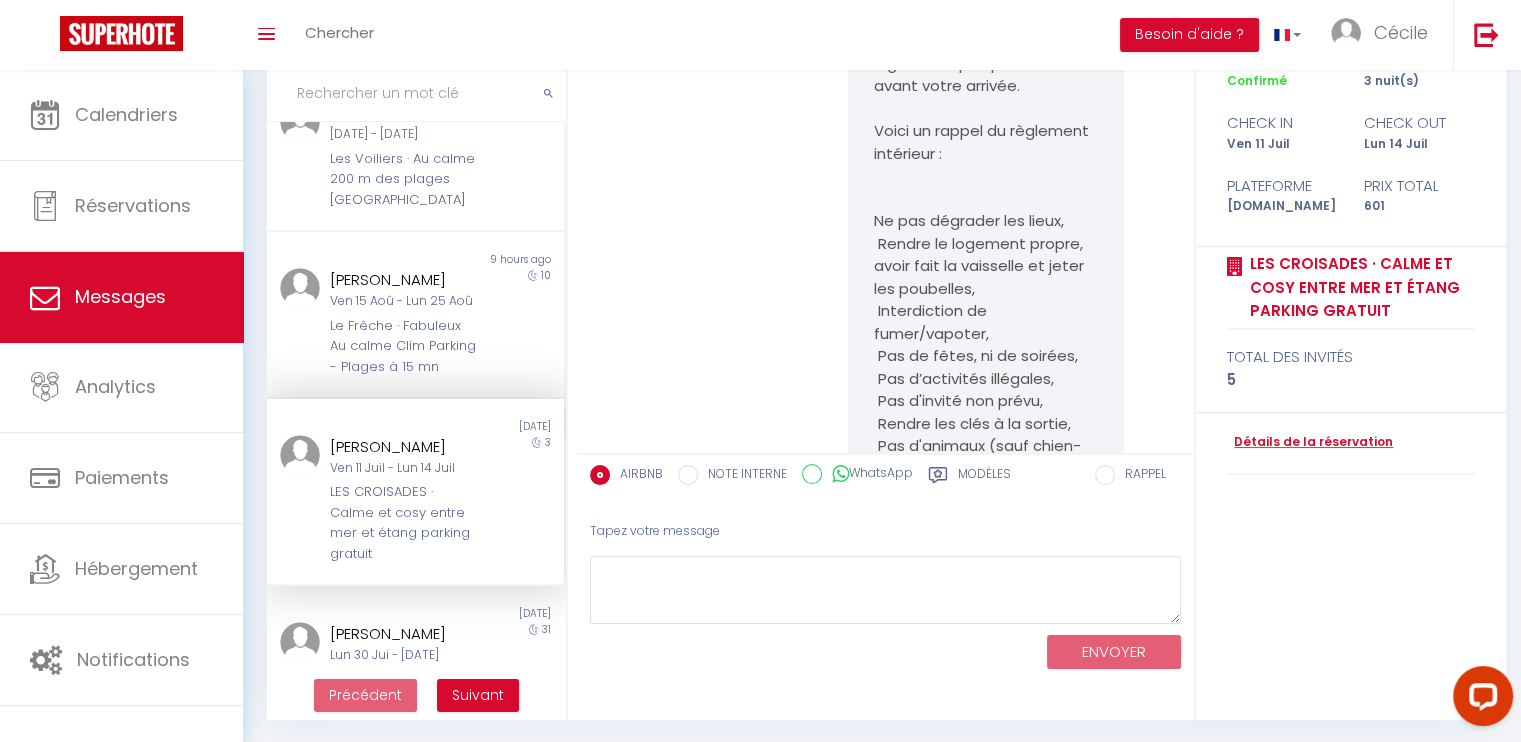 scroll, scrollTop: 7280, scrollLeft: 0, axis: vertical 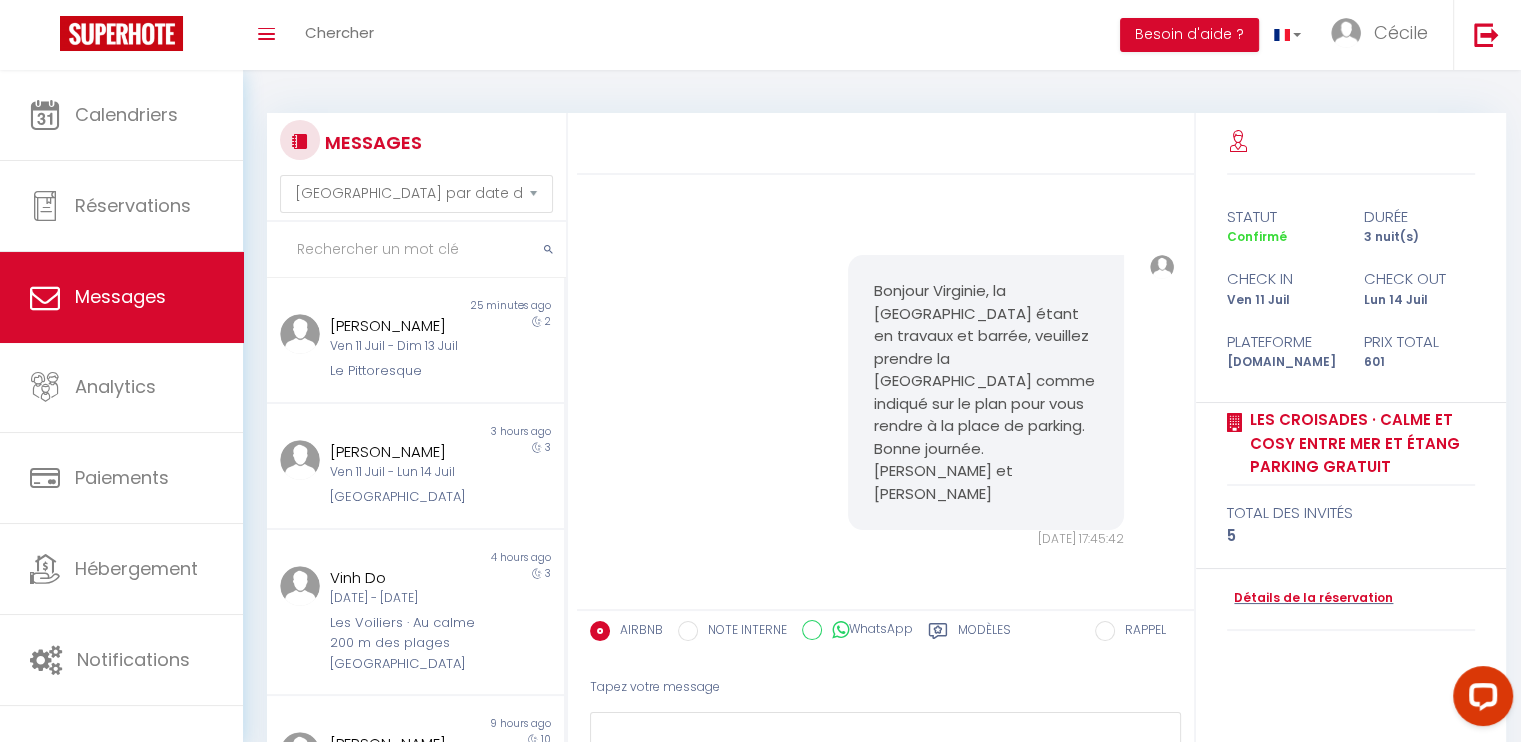 click on "Messages" at bounding box center (120, 296) 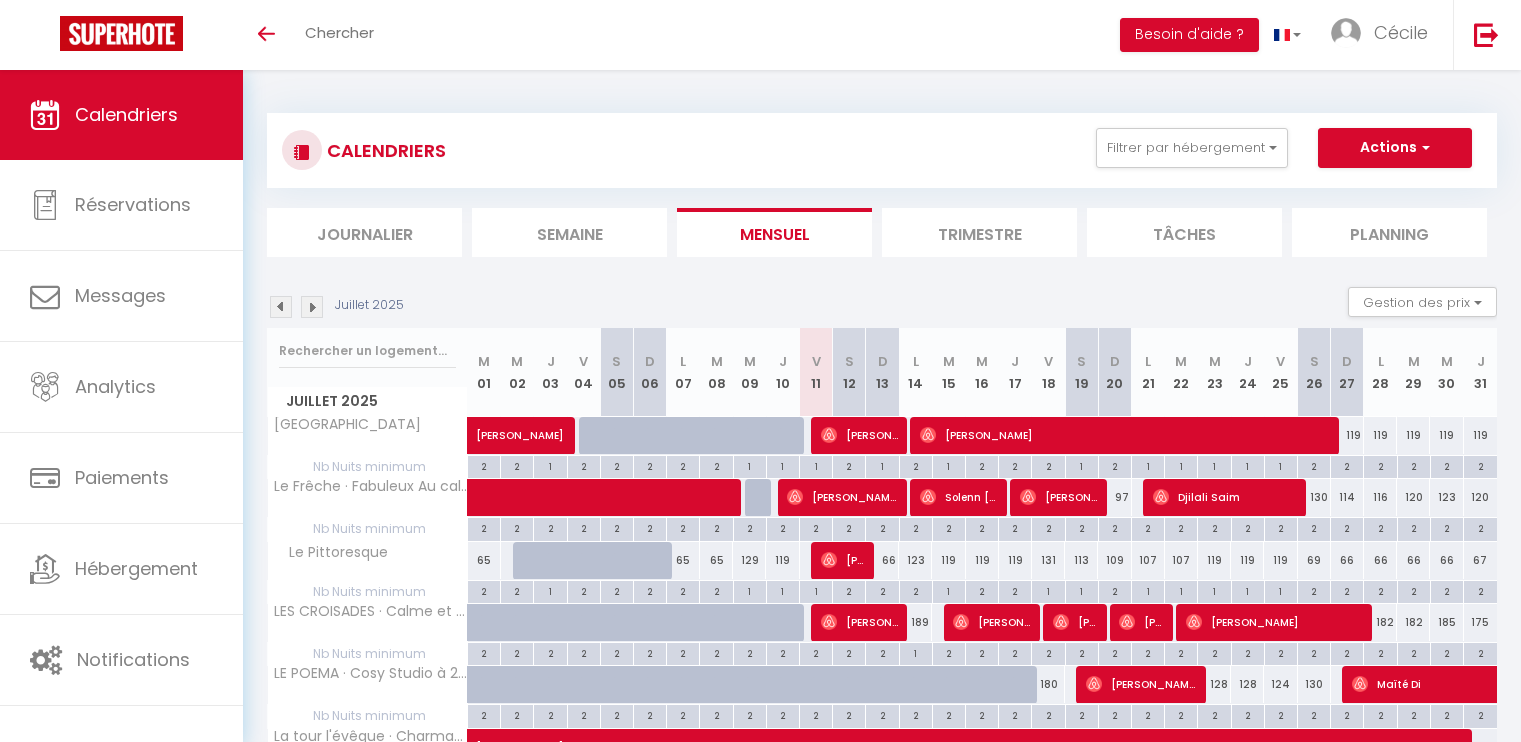 scroll, scrollTop: 0, scrollLeft: 0, axis: both 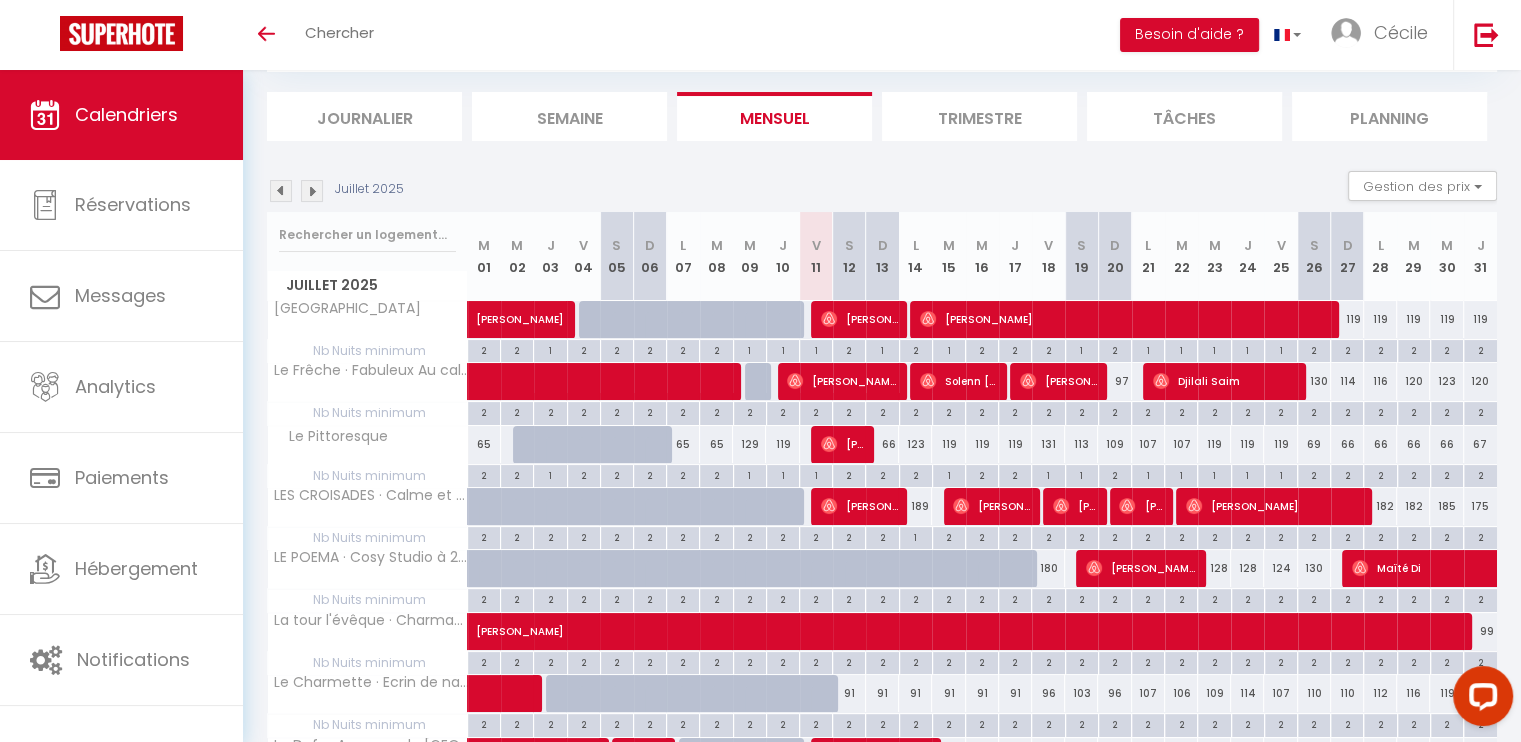 click at bounding box center (312, 191) 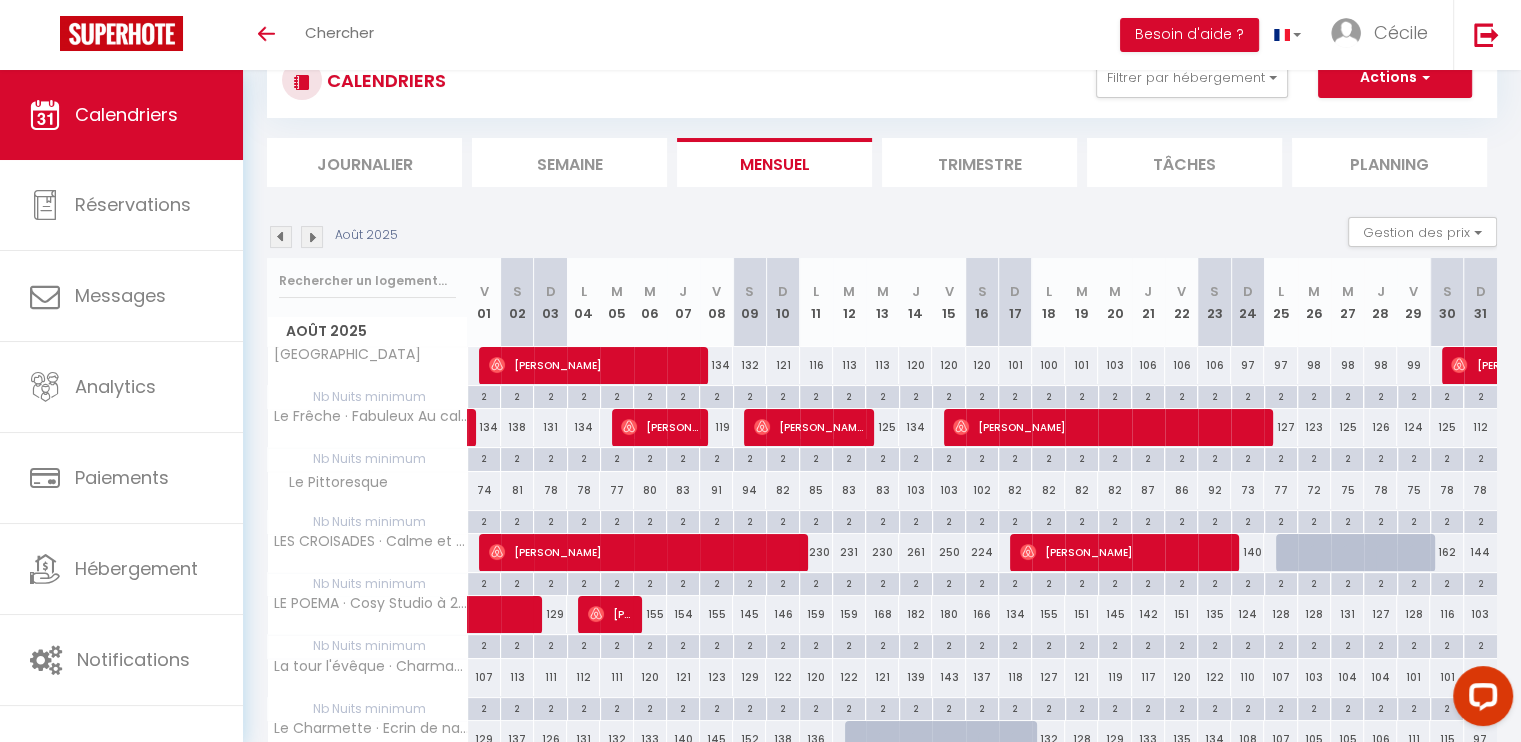 scroll, scrollTop: 116, scrollLeft: 0, axis: vertical 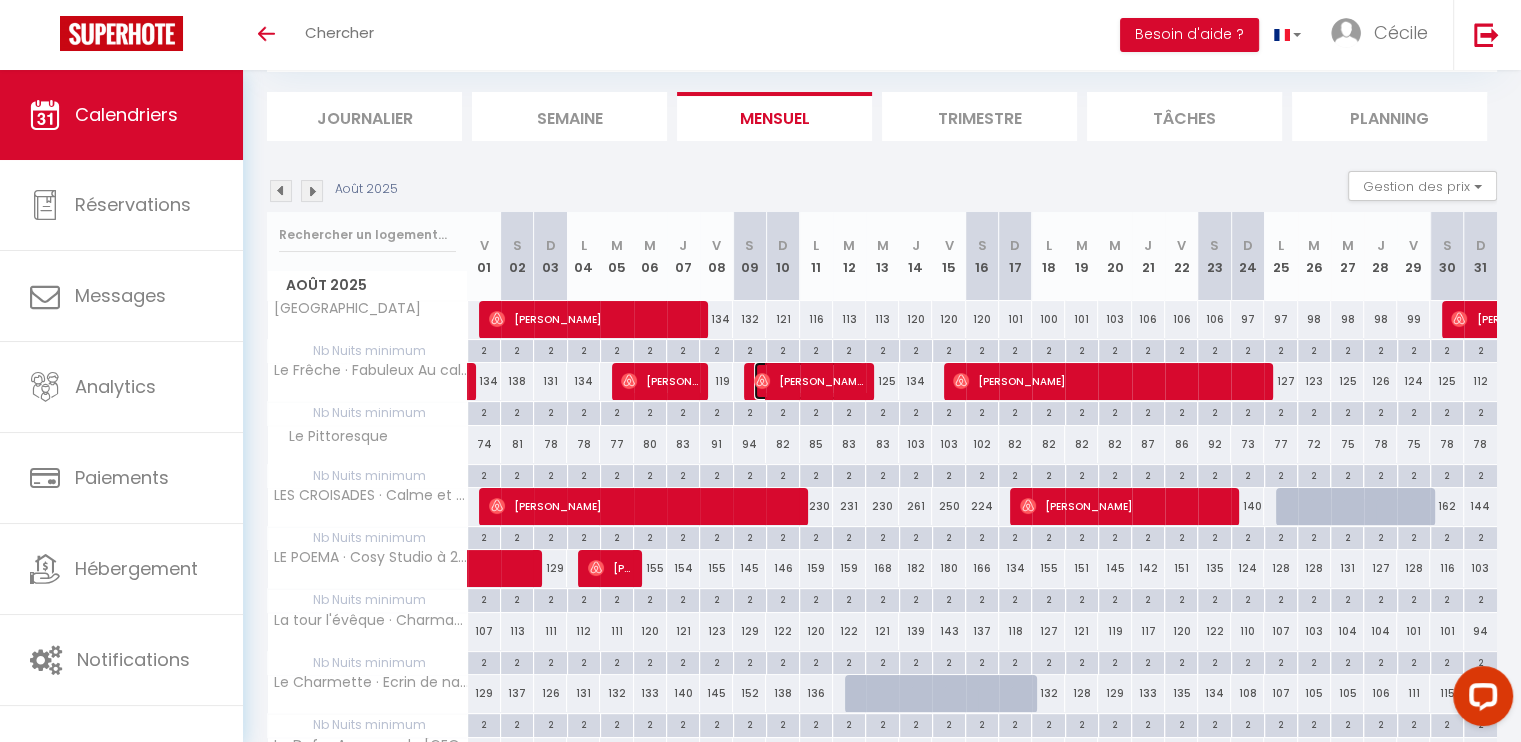 click on "[PERSON_NAME]" at bounding box center (809, 381) 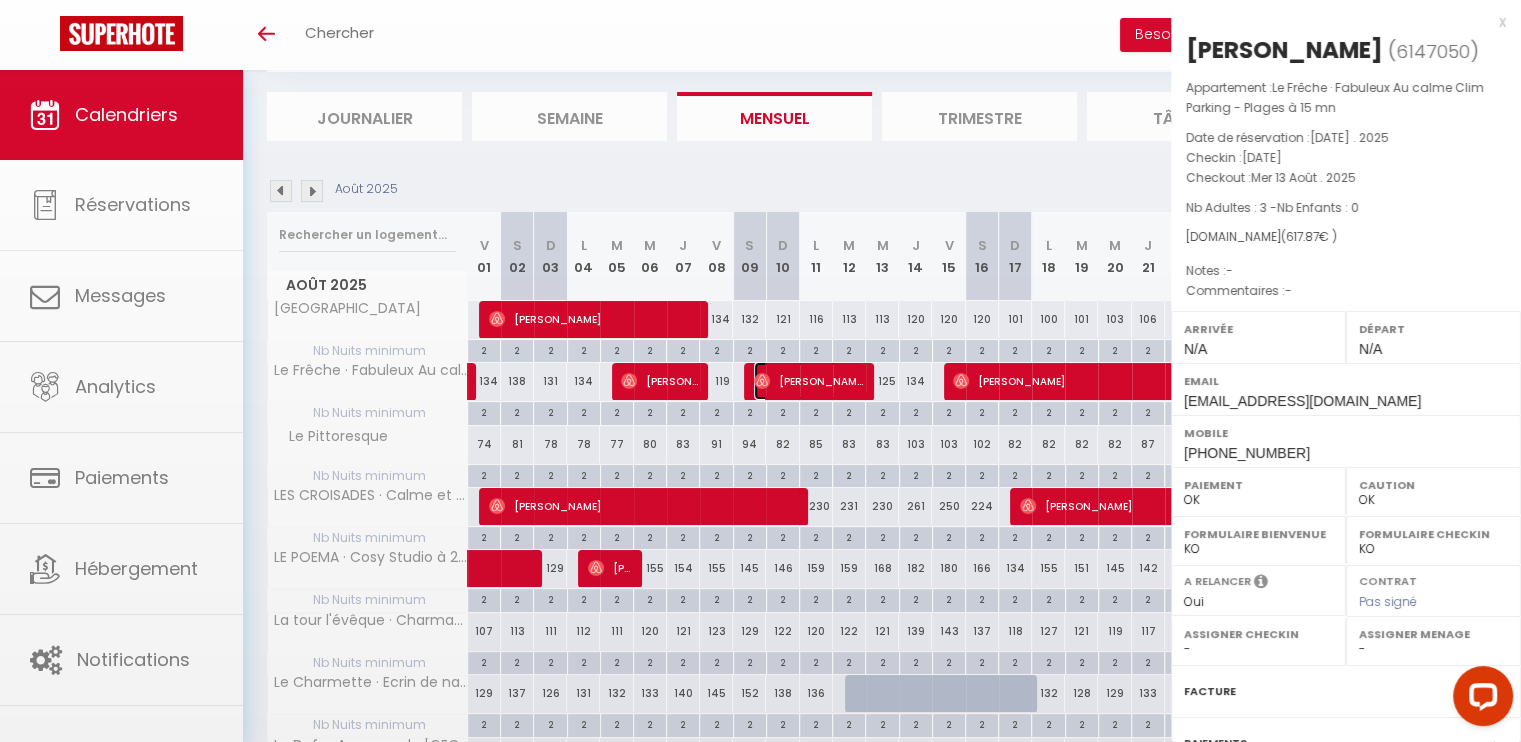 select on "32744" 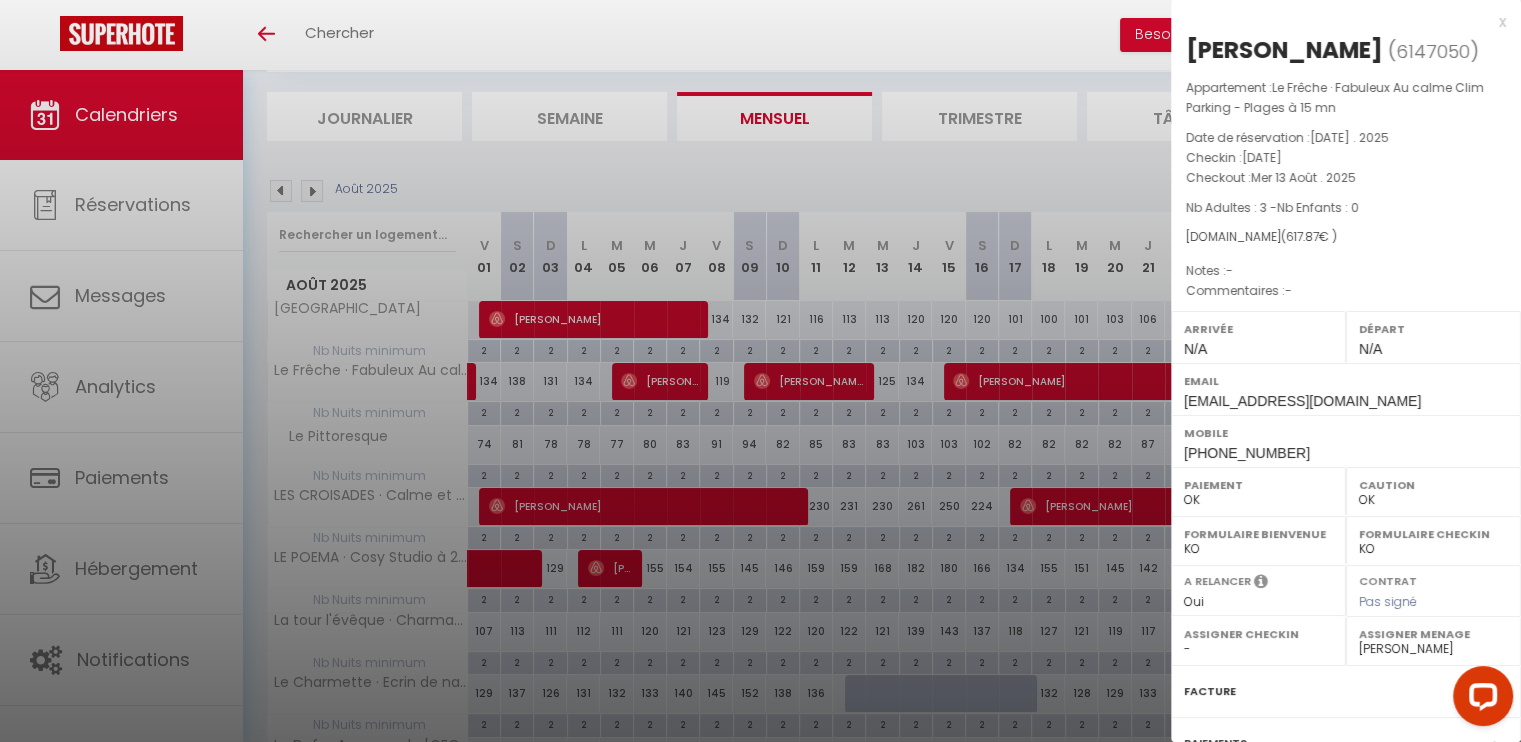 click at bounding box center (760, 371) 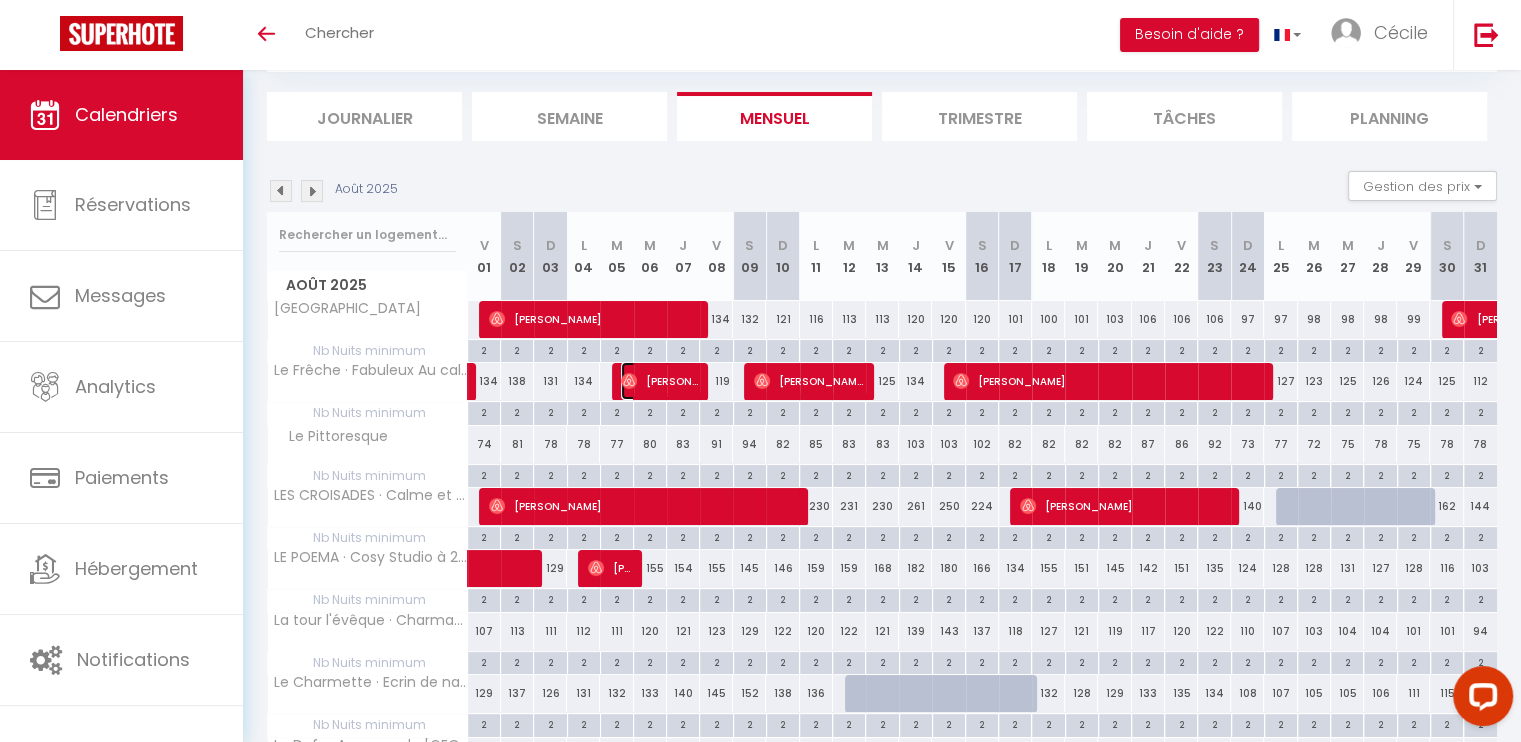 click on "[PERSON_NAME]" at bounding box center [659, 381] 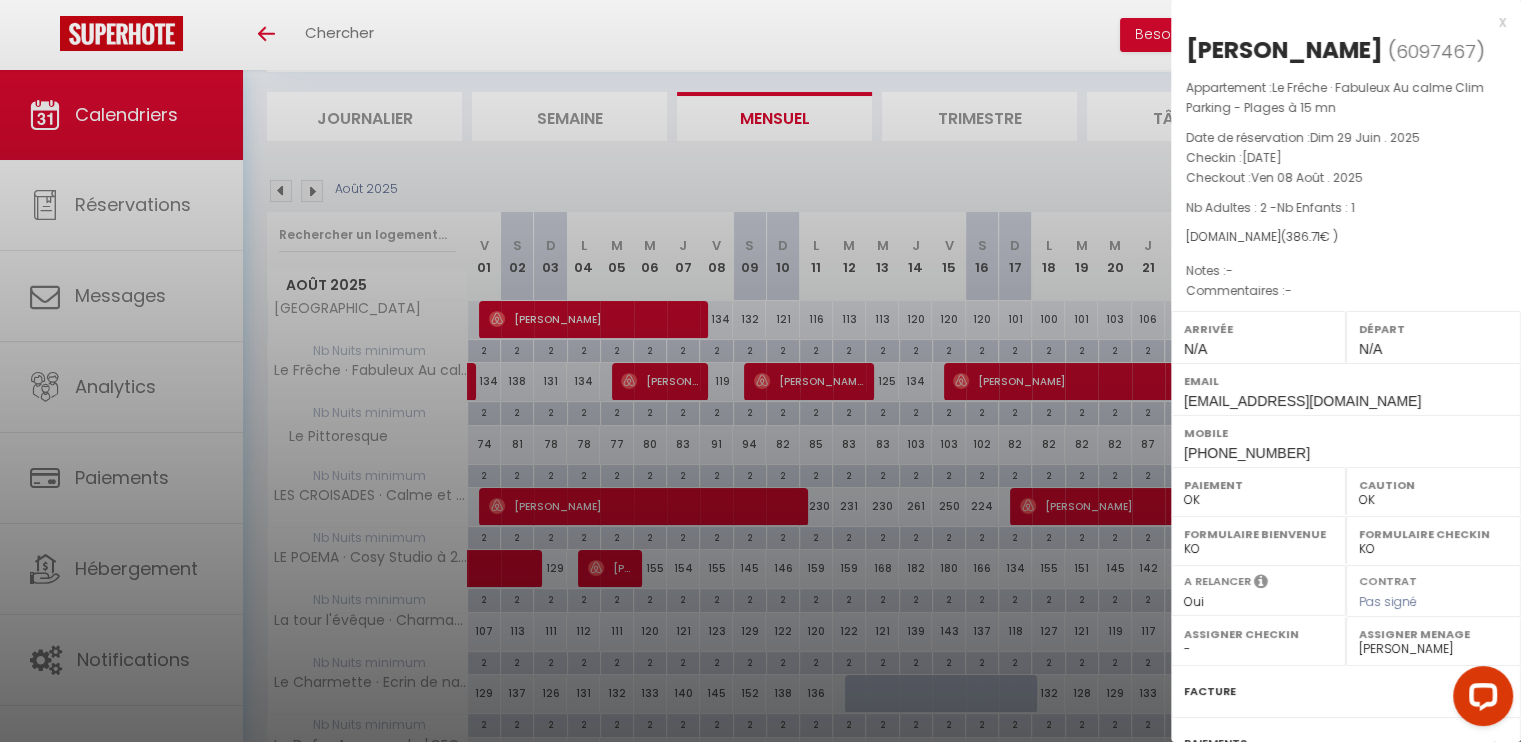 click at bounding box center [760, 371] 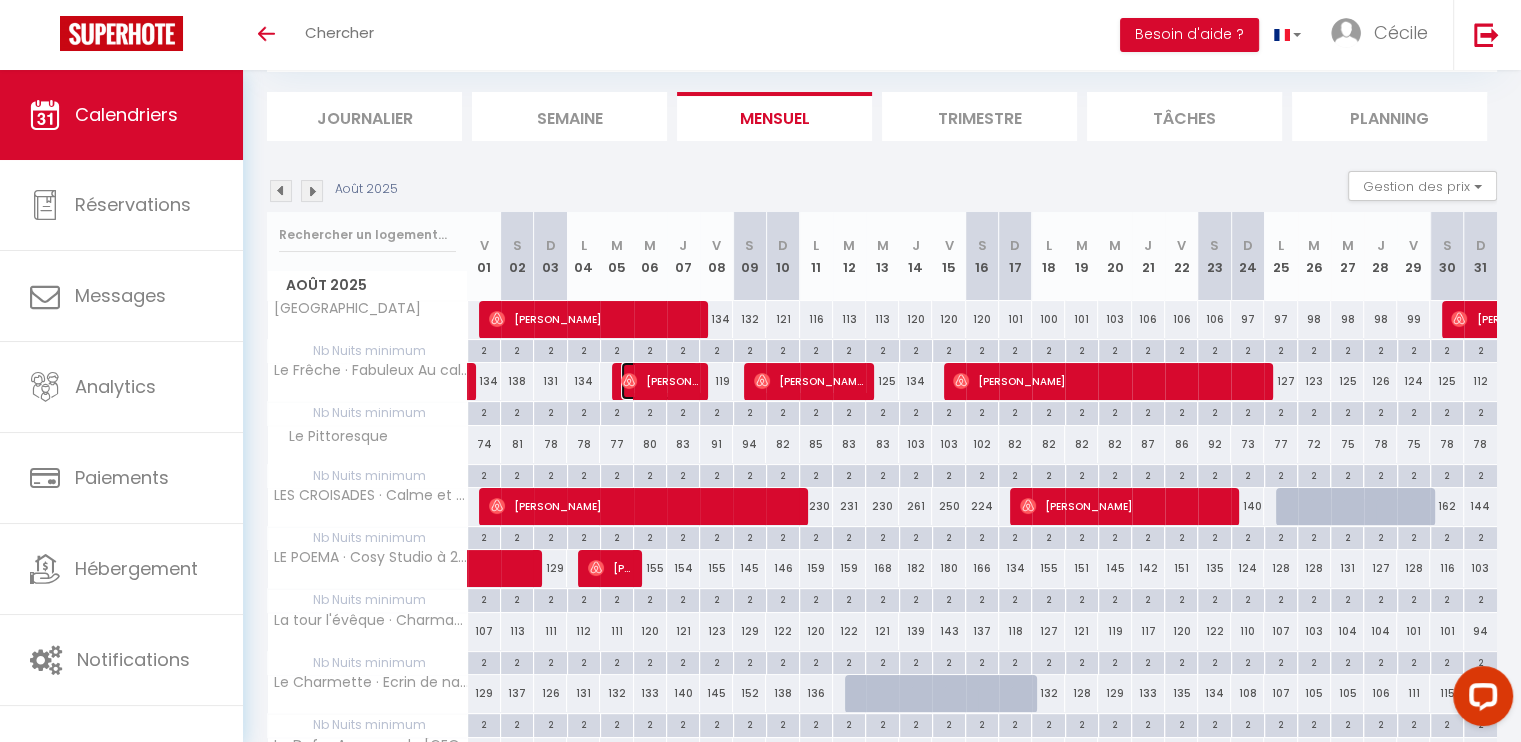 click on "[PERSON_NAME]" at bounding box center [659, 381] 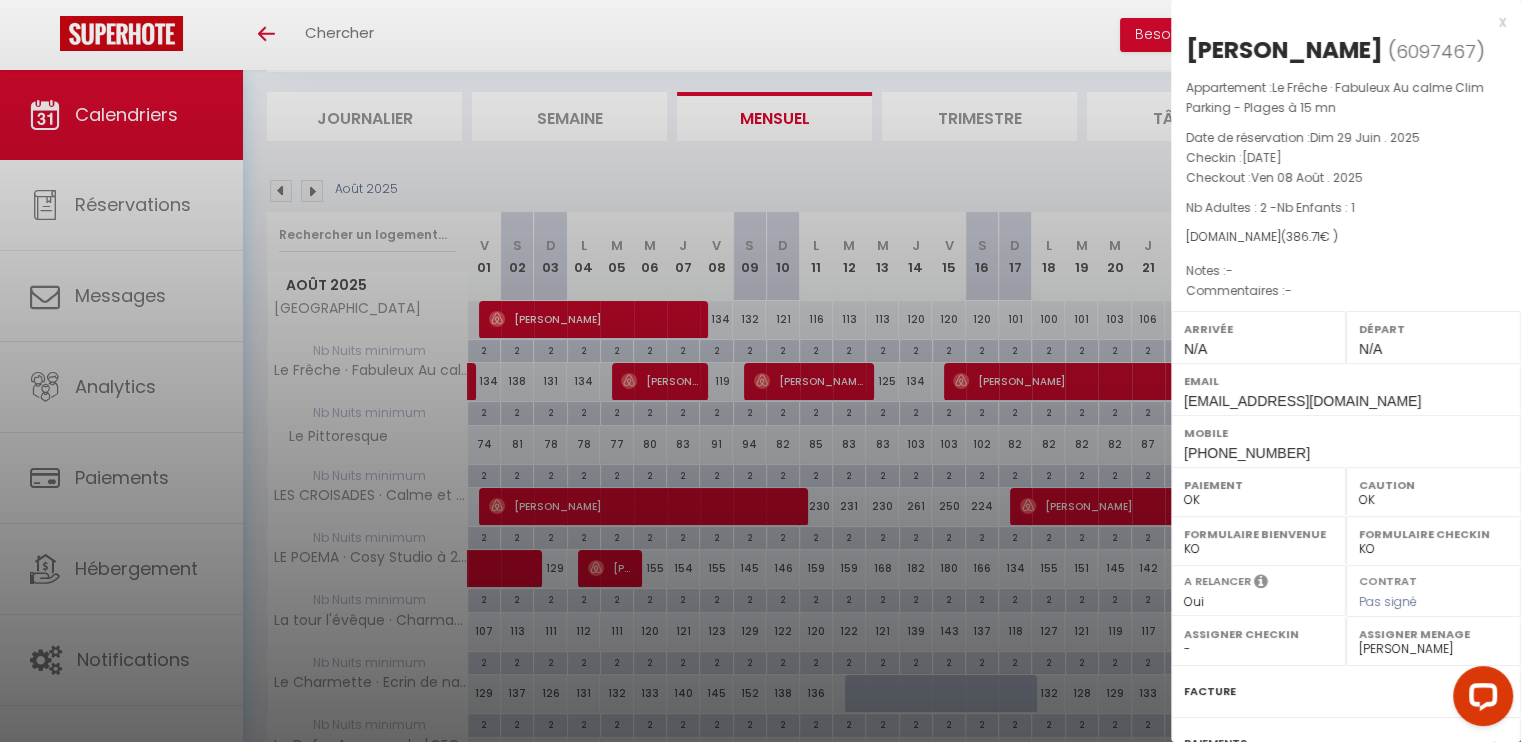 click at bounding box center [760, 371] 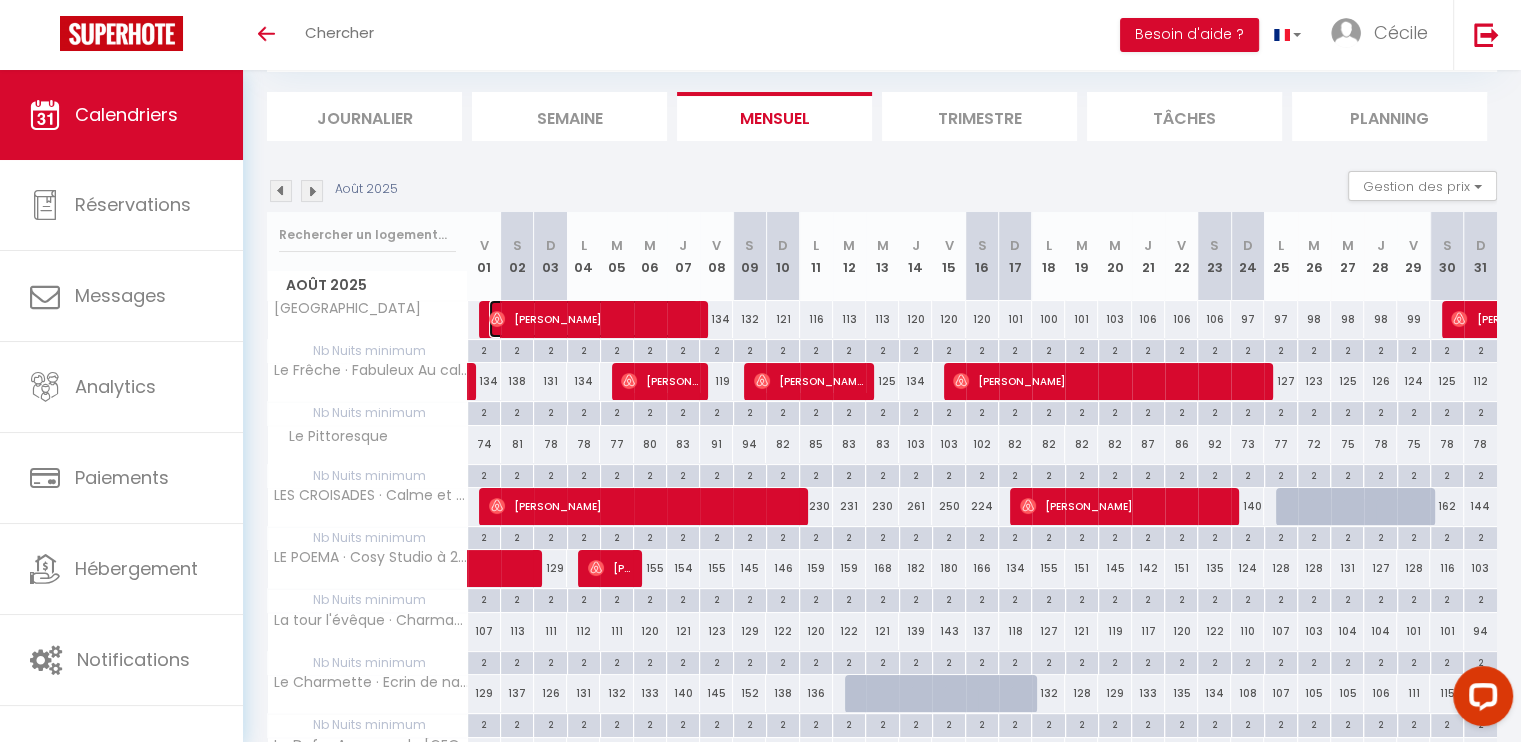 click on "[PERSON_NAME]" at bounding box center (593, 319) 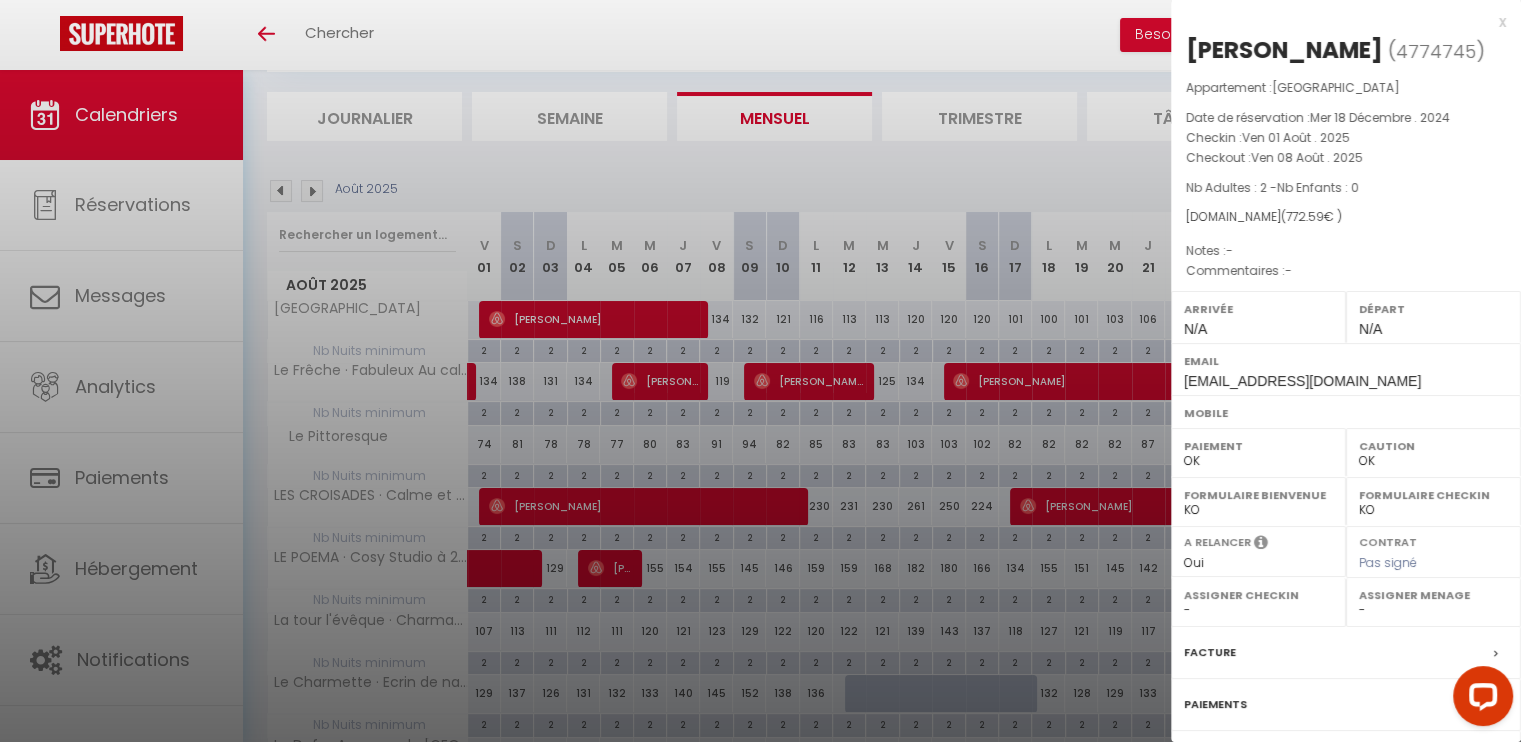 click at bounding box center [760, 371] 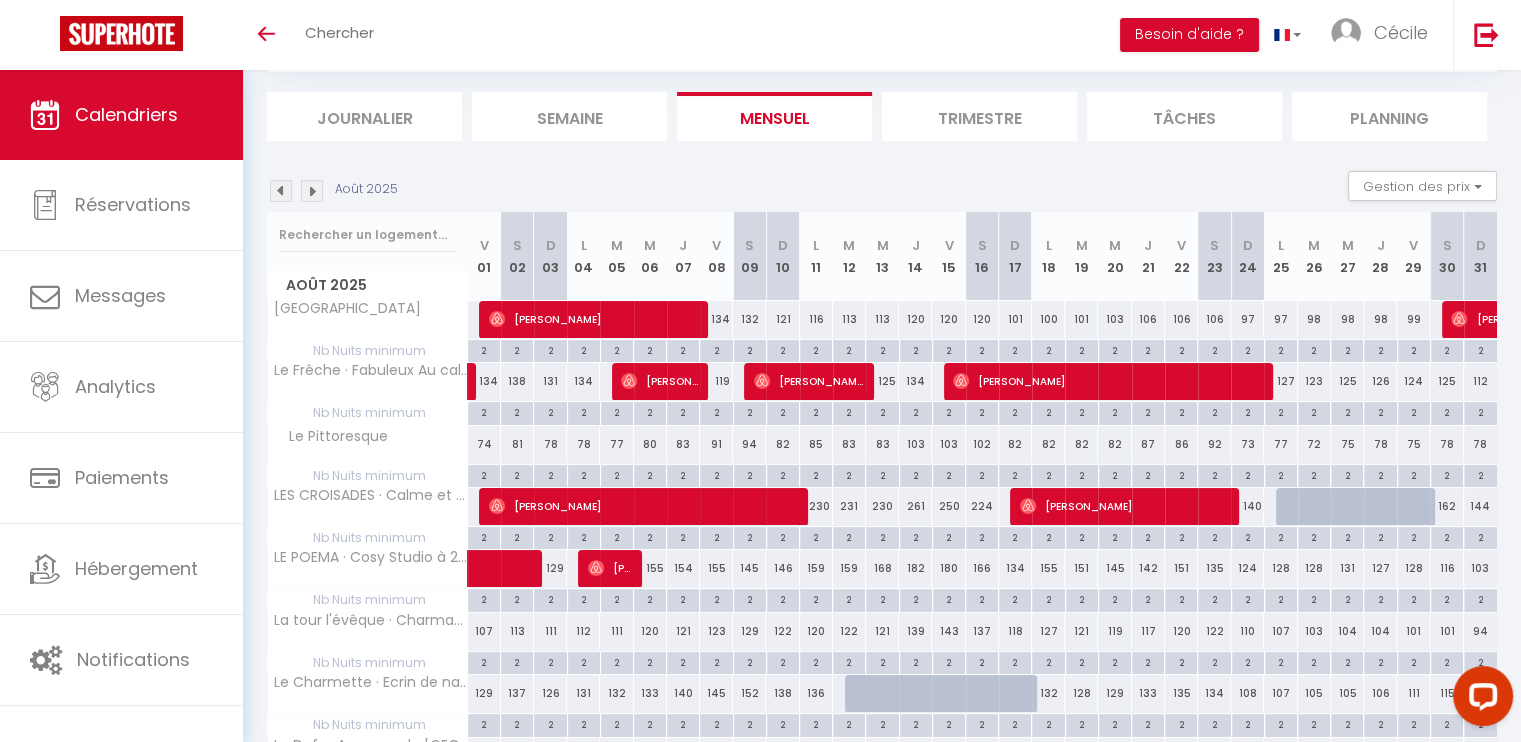 scroll, scrollTop: 0, scrollLeft: 0, axis: both 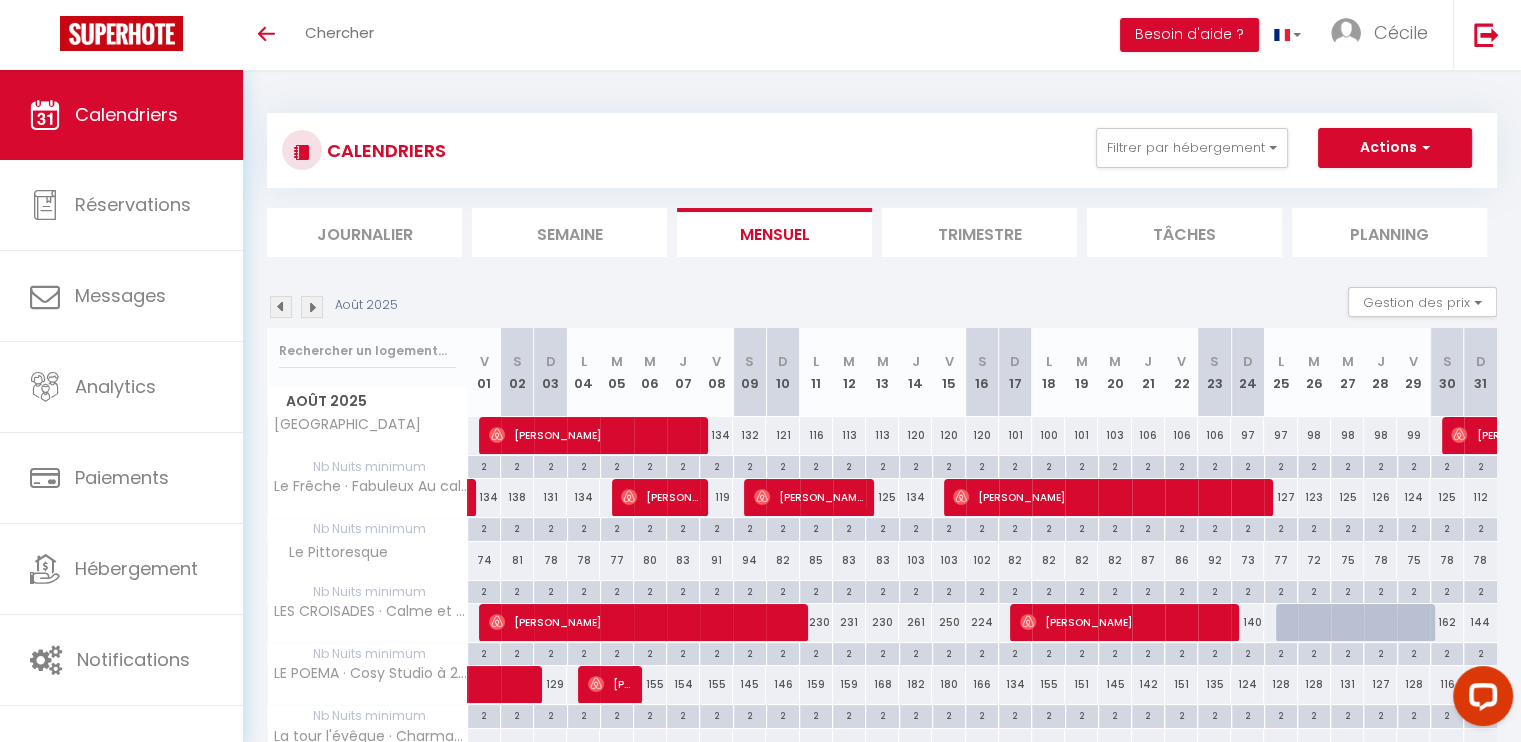 click at bounding box center [281, 307] 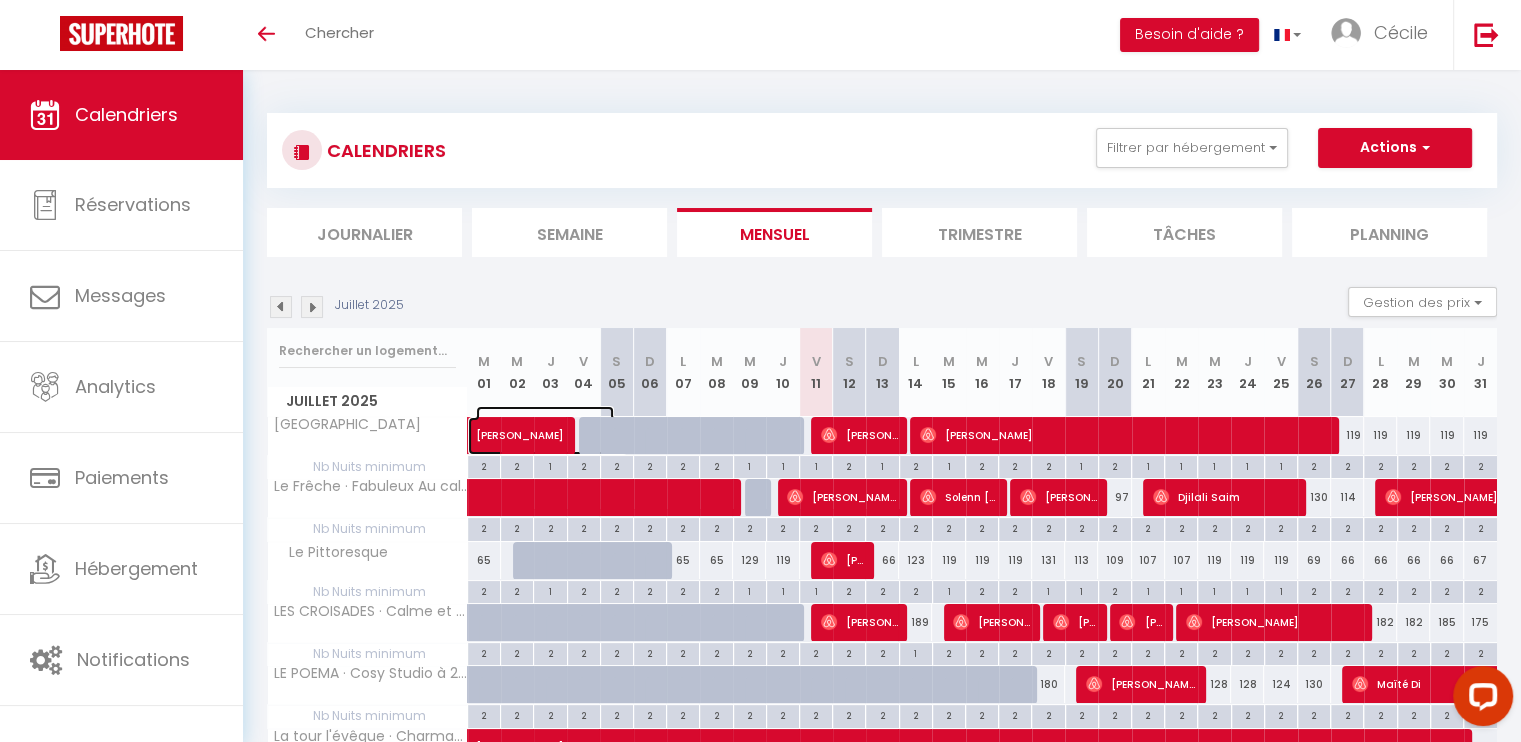 click on "[PERSON_NAME]" at bounding box center (545, 425) 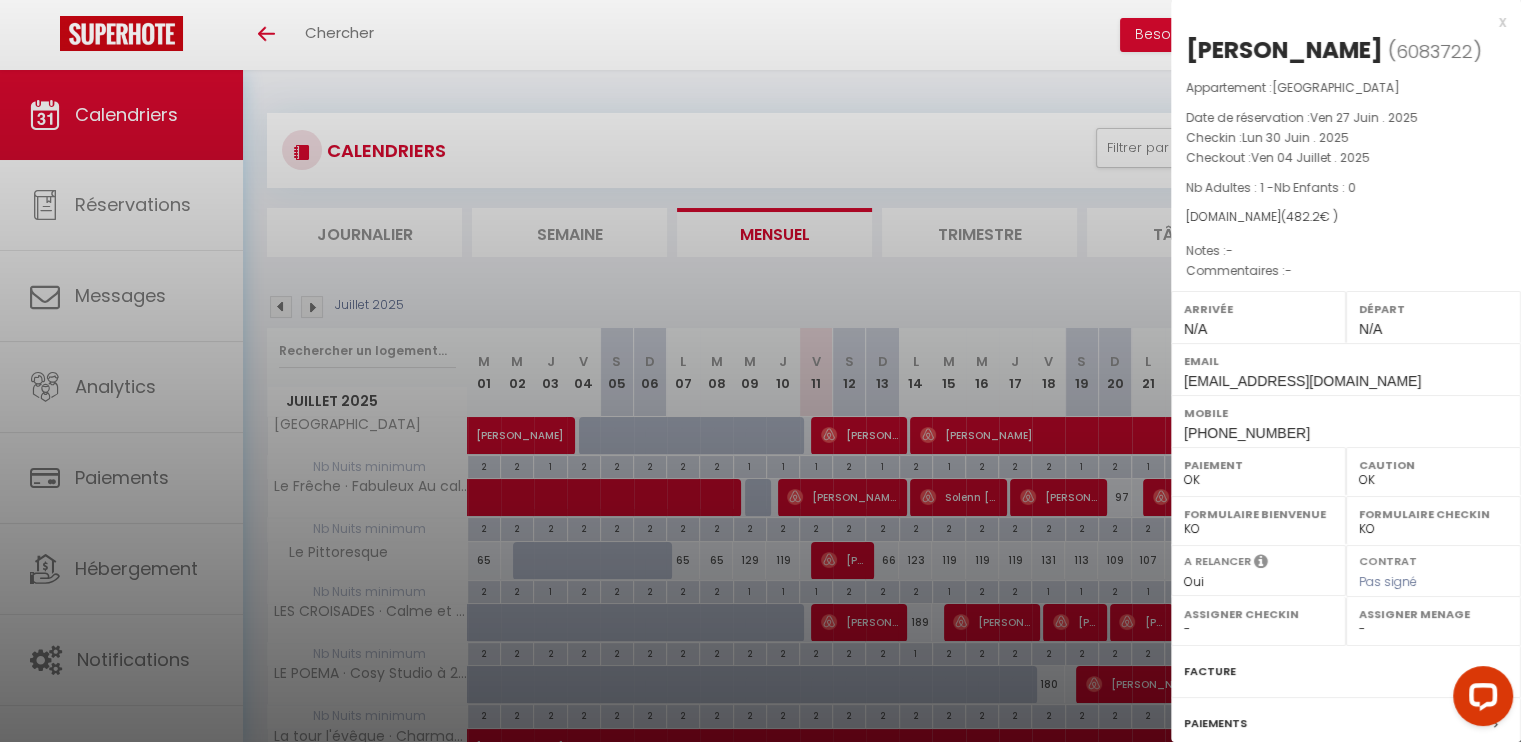 click at bounding box center [760, 371] 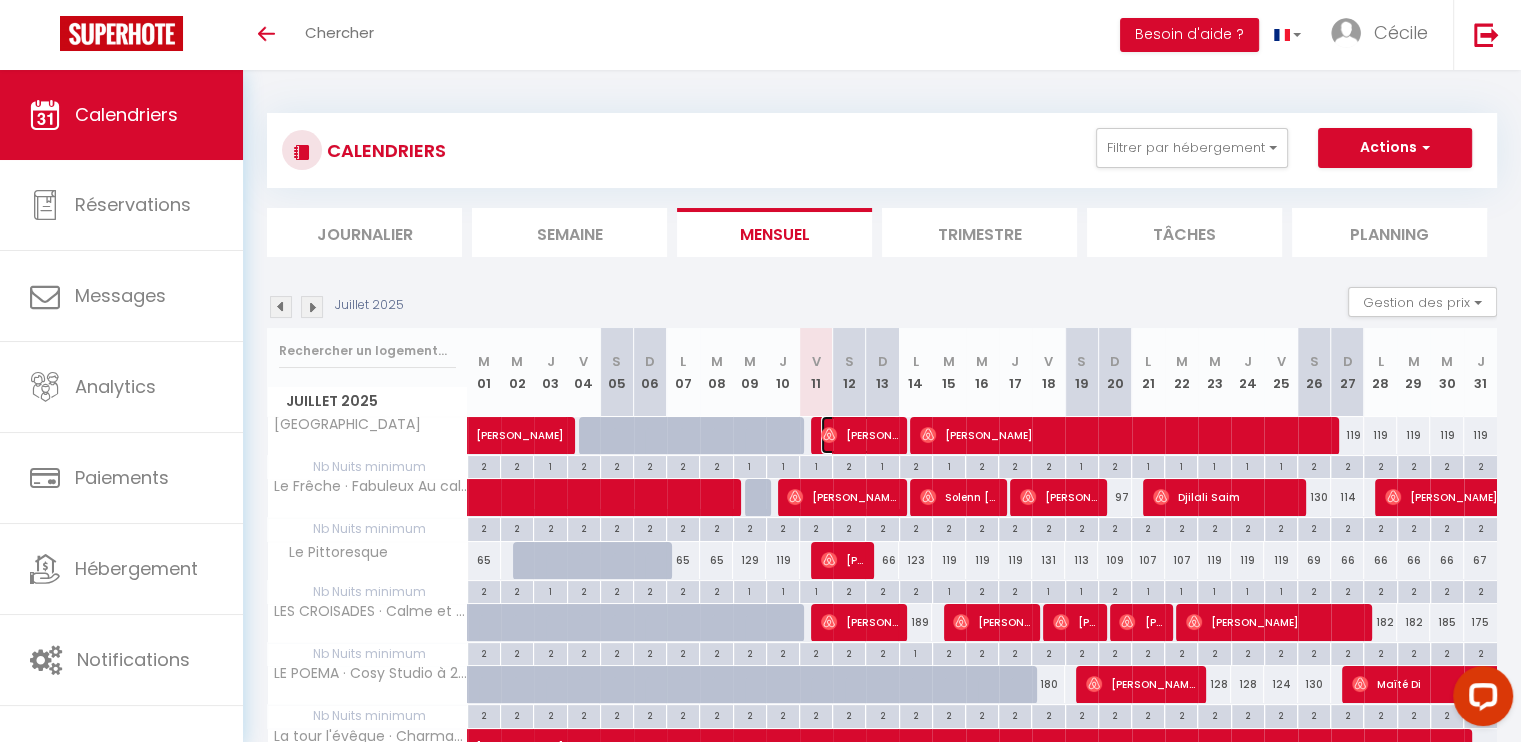 click on "[PERSON_NAME]" at bounding box center (859, 435) 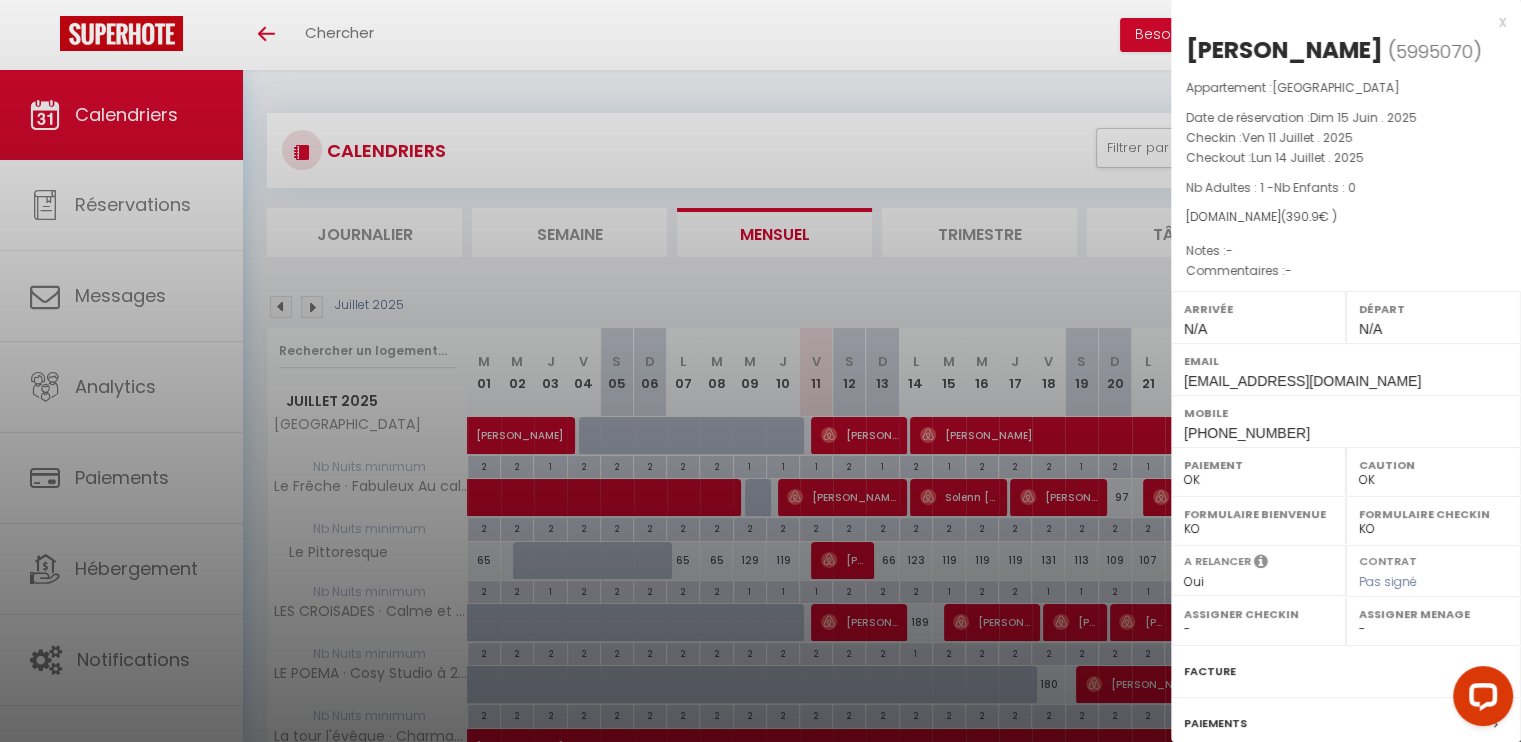 click at bounding box center [760, 371] 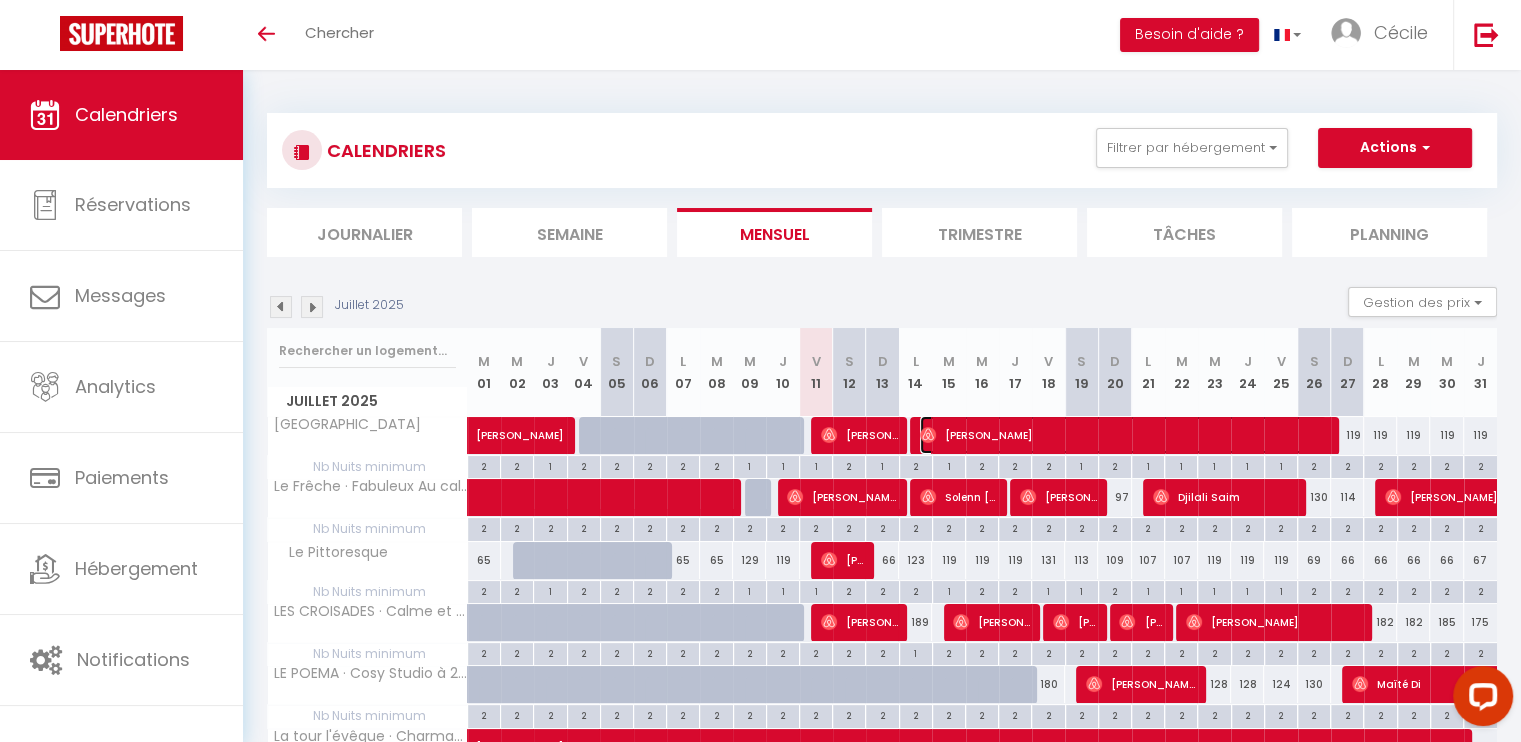 click on "[PERSON_NAME]" at bounding box center [1123, 435] 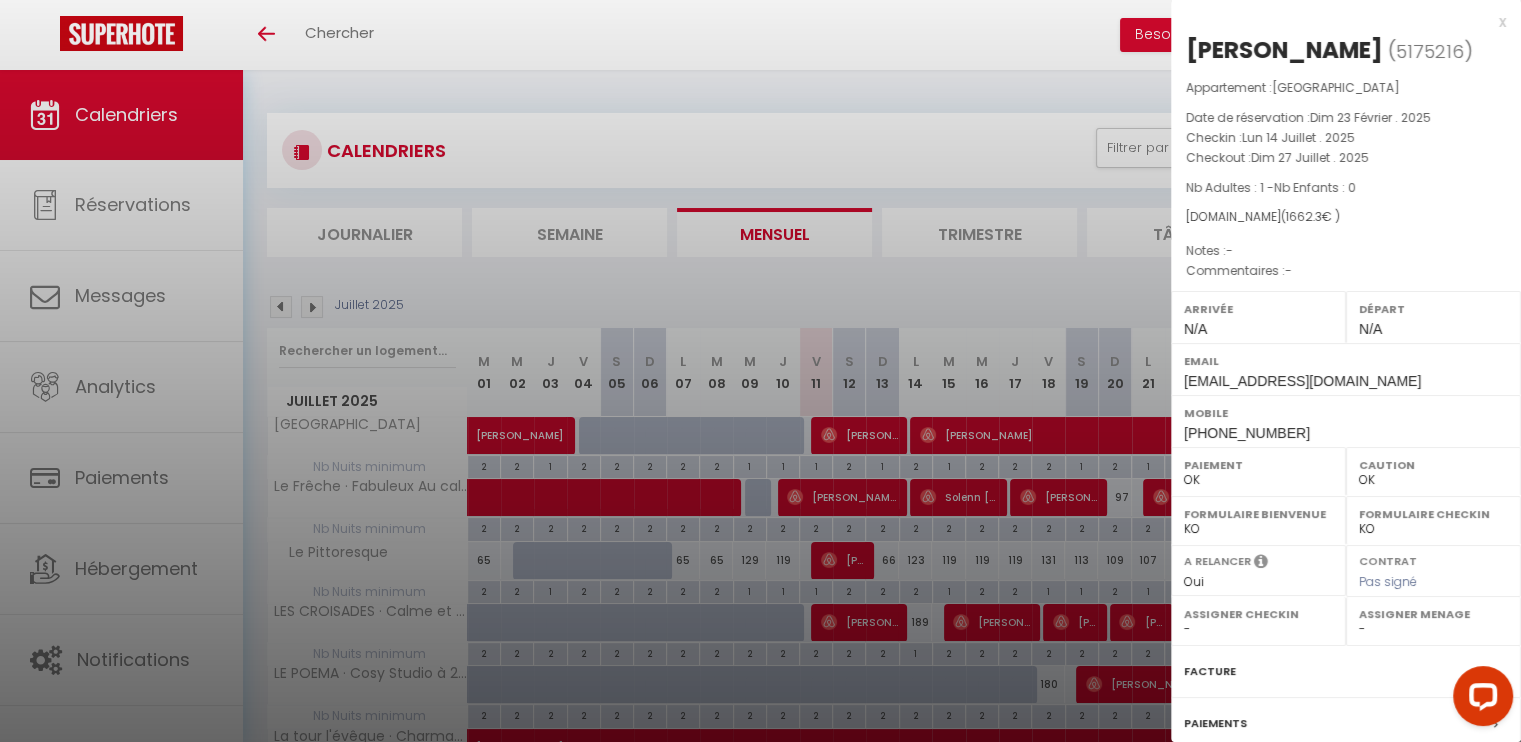 click at bounding box center (760, 371) 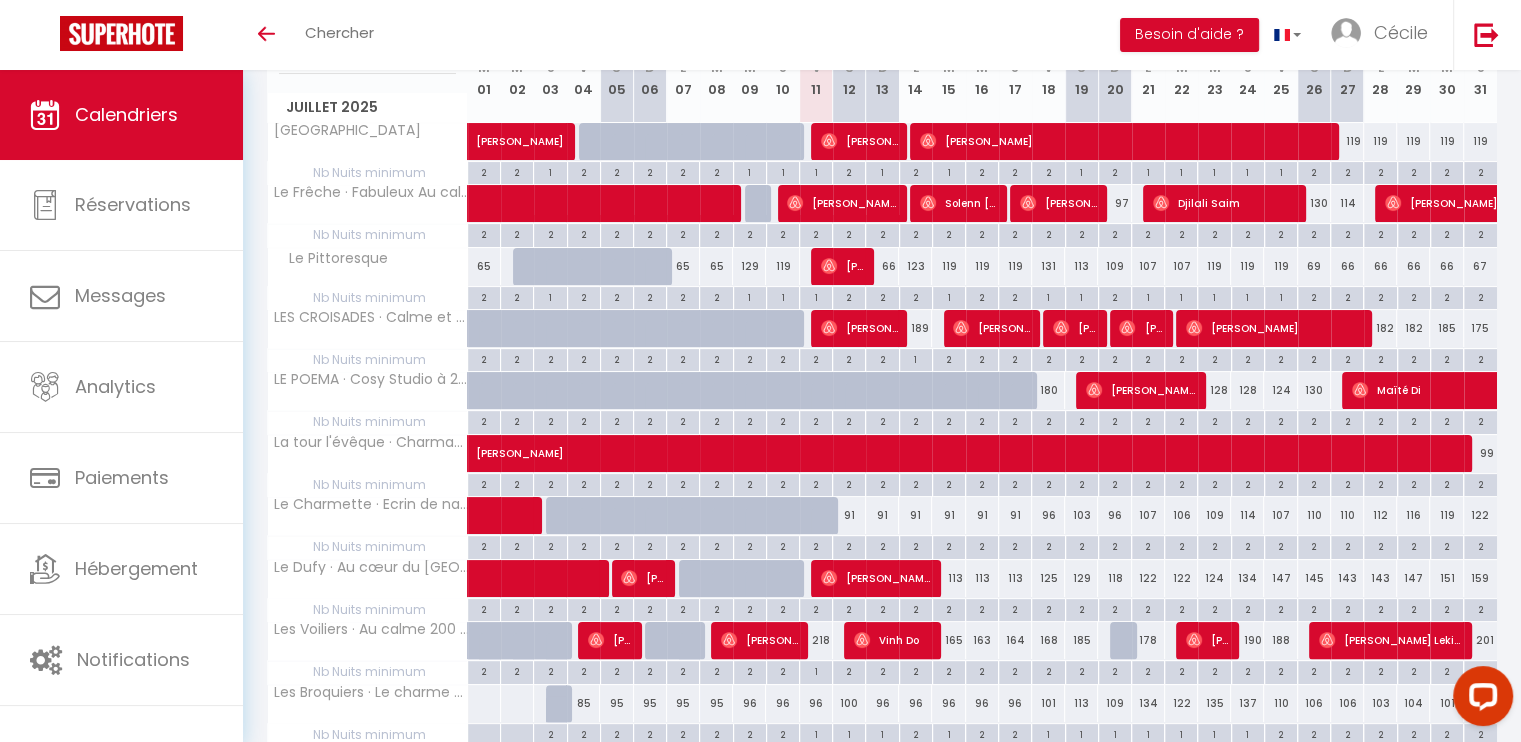 scroll, scrollTop: 46, scrollLeft: 0, axis: vertical 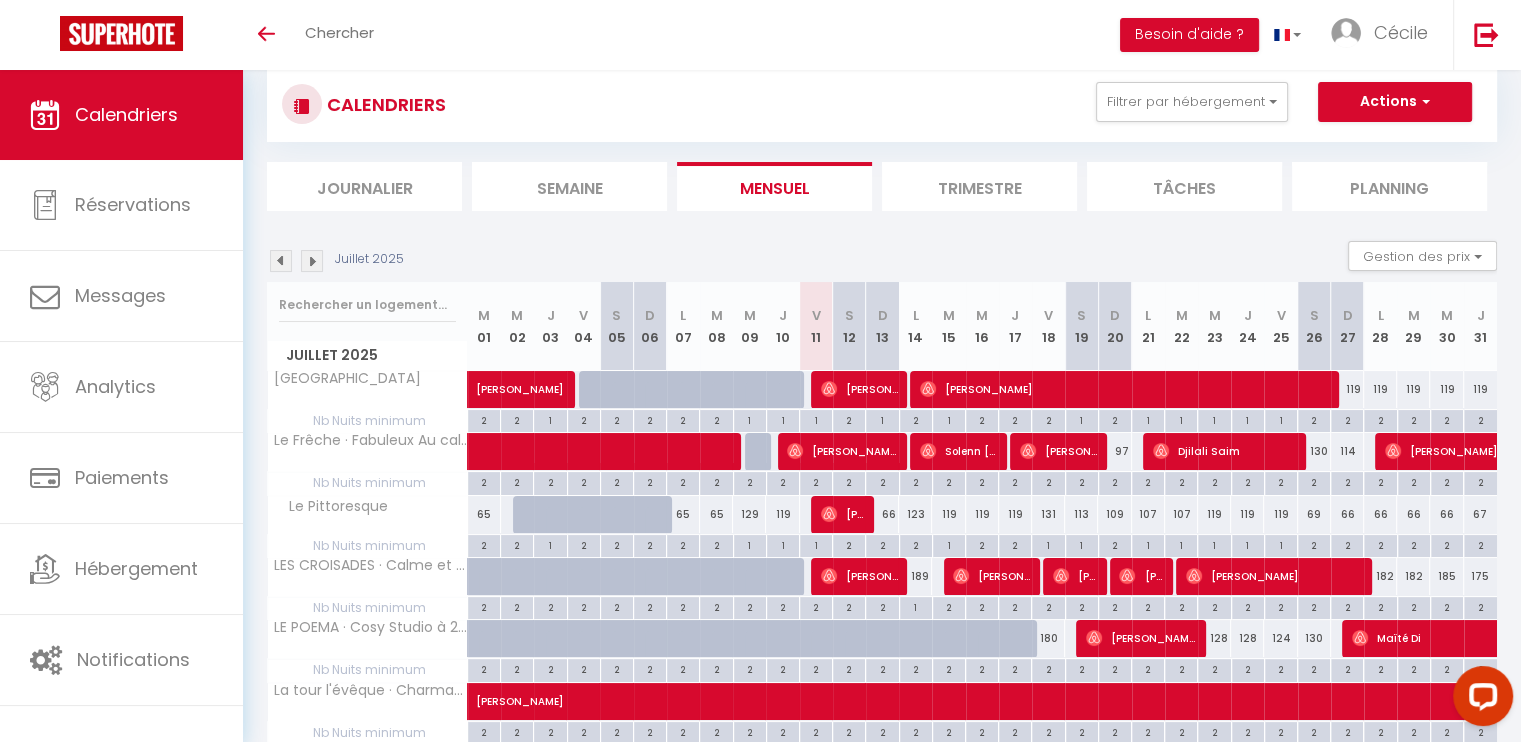 click at bounding box center [312, 261] 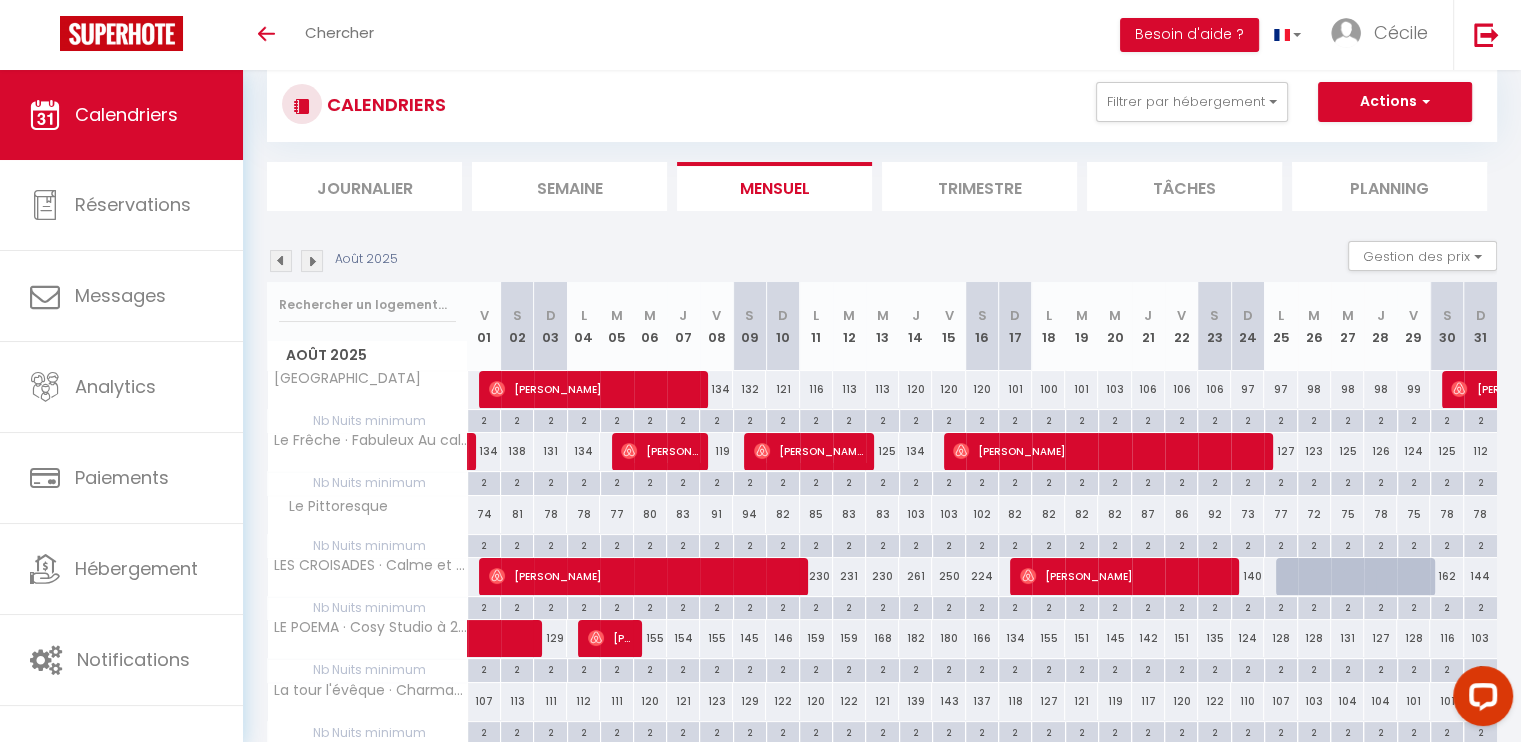 click at bounding box center [281, 261] 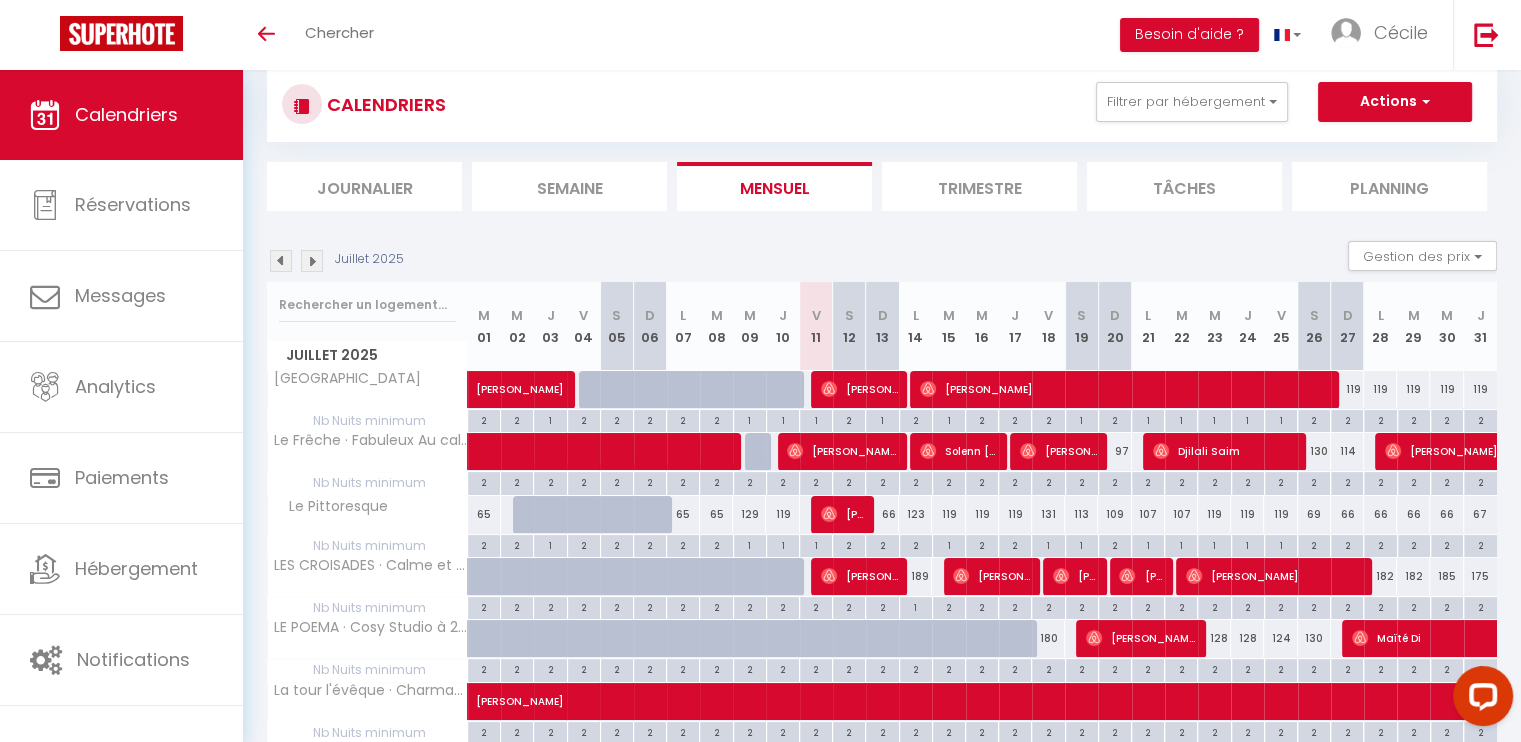 click on "Toggle menubar     Chercher   BUTTON
Besoin d'aide ?
Cécile   Paramètres        Équipe" at bounding box center [825, 35] 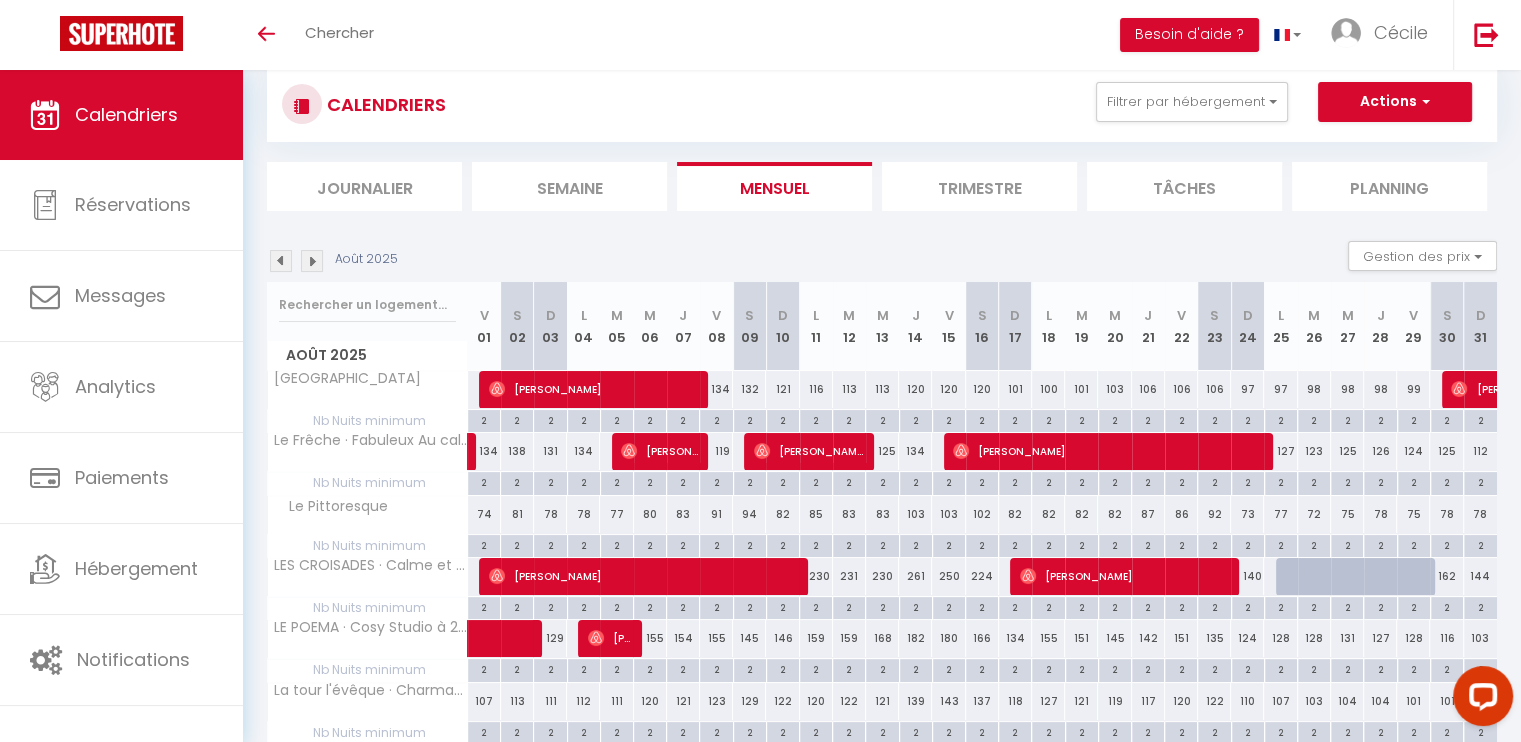 click at bounding box center (281, 261) 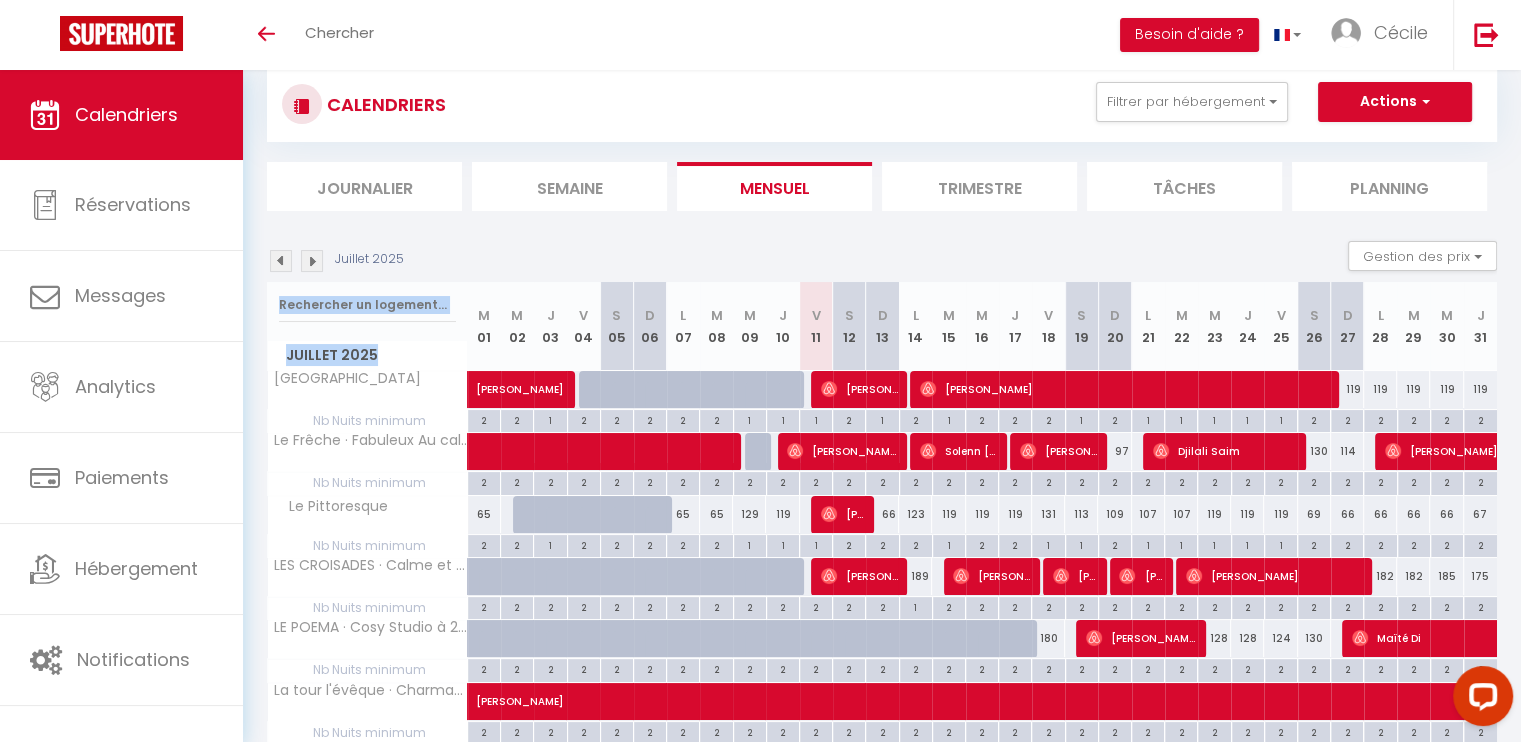 drag, startPoint x: 392, startPoint y: 347, endPoint x: 383, endPoint y: 282, distance: 65.62012 